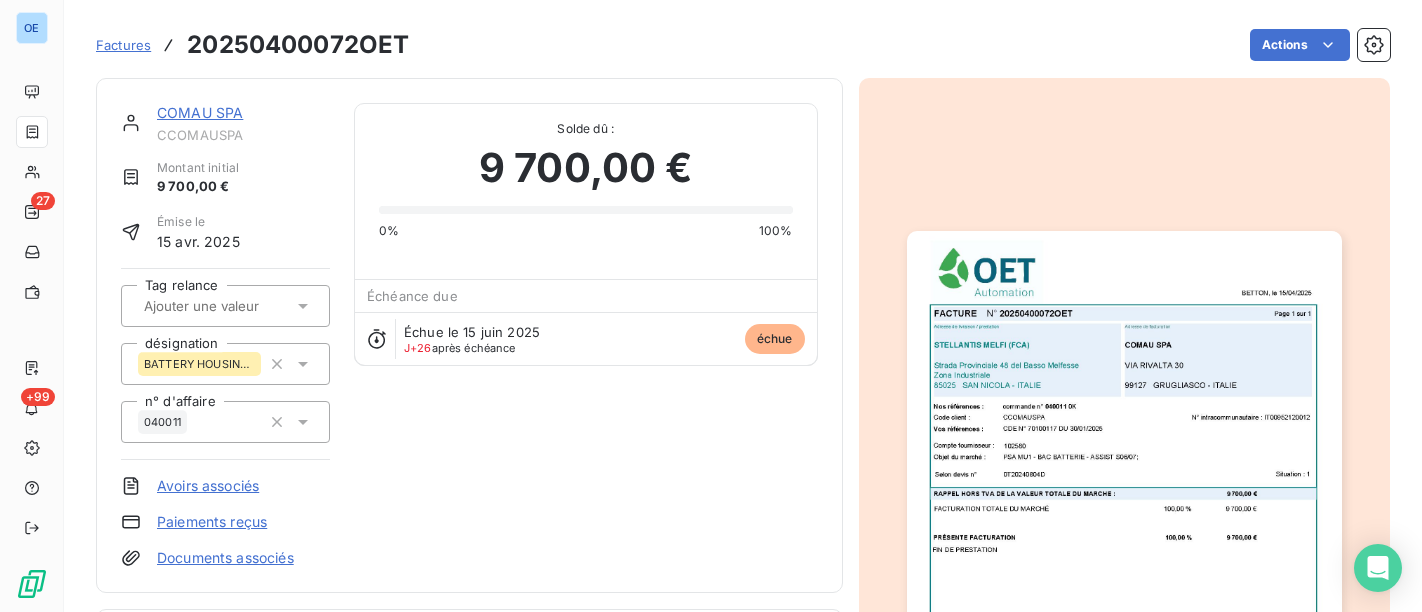 scroll, scrollTop: 0, scrollLeft: 0, axis: both 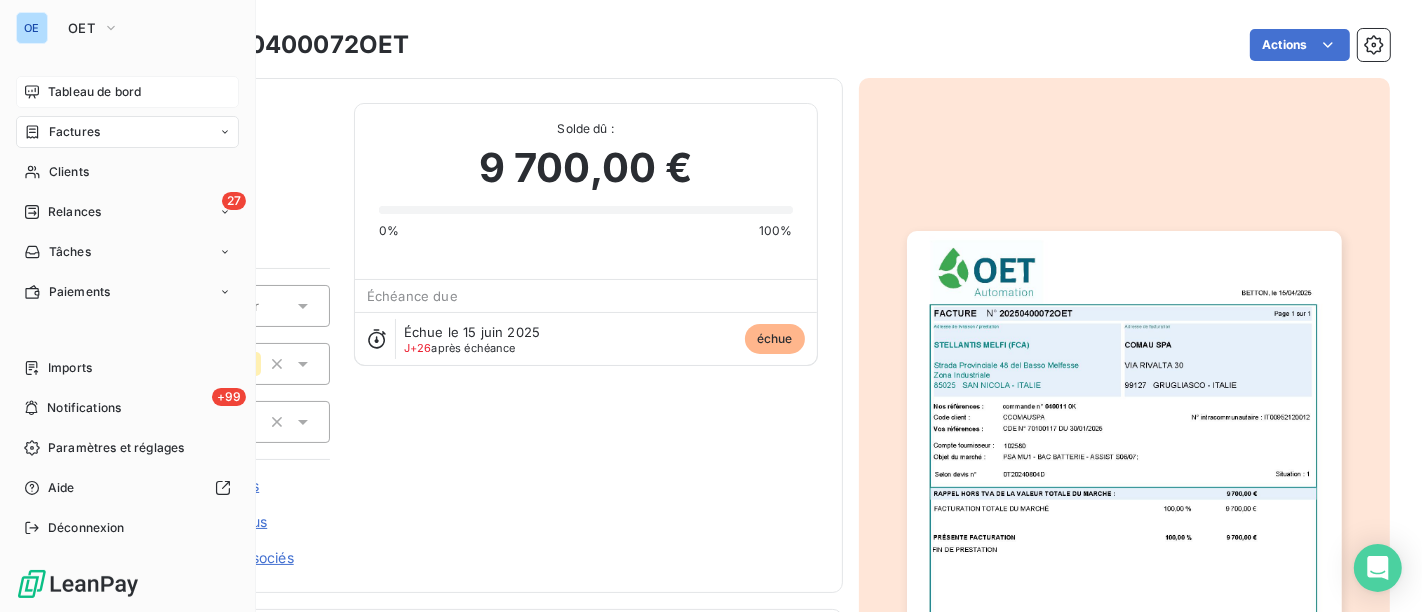 click on "Tableau de bord" at bounding box center (94, 92) 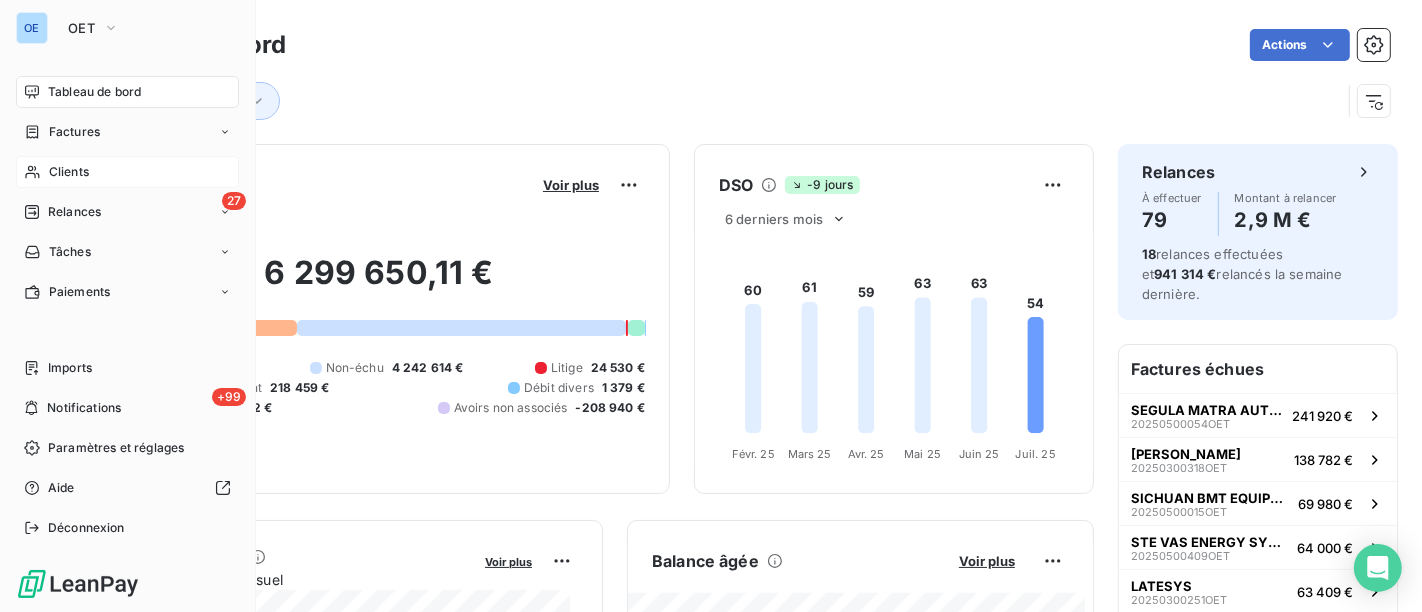 click on "Clients" at bounding box center [69, 172] 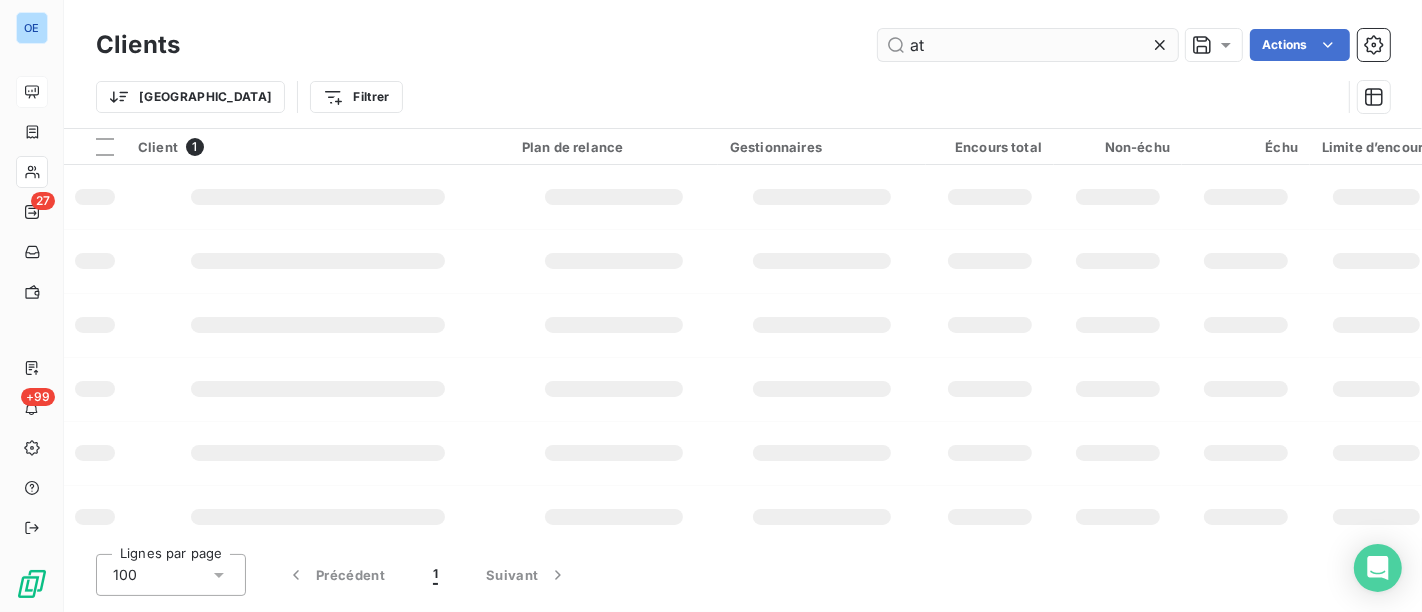type on "a" 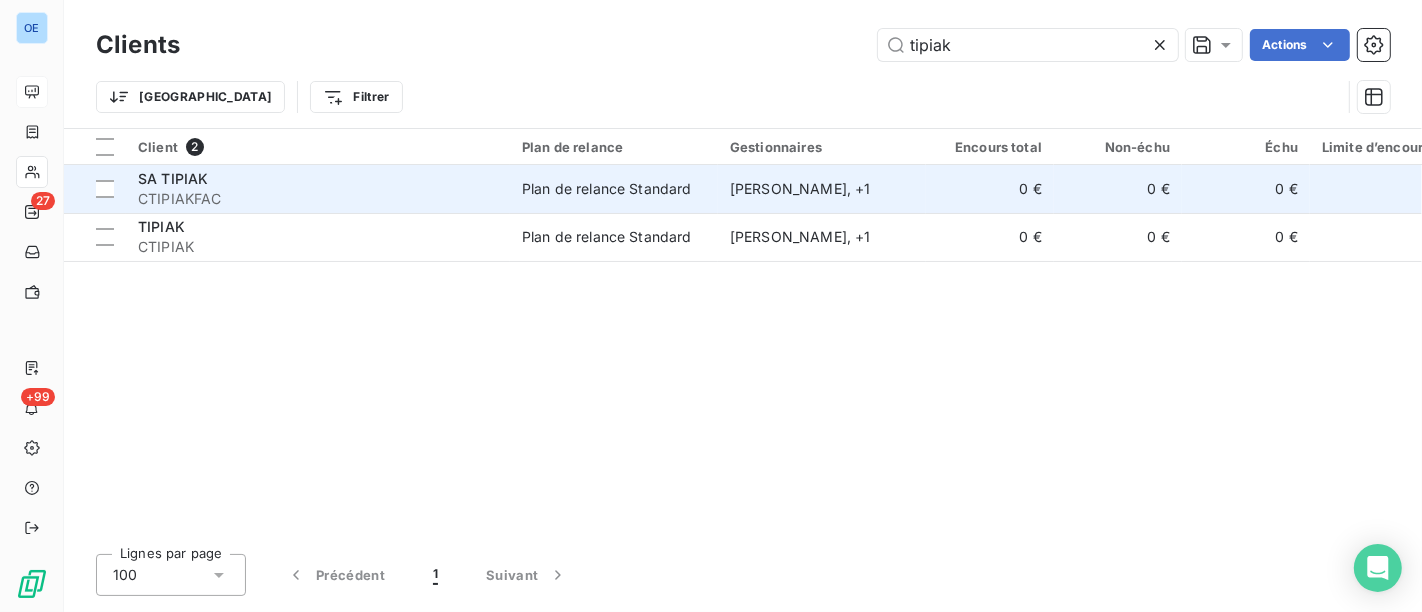 type on "tipiak" 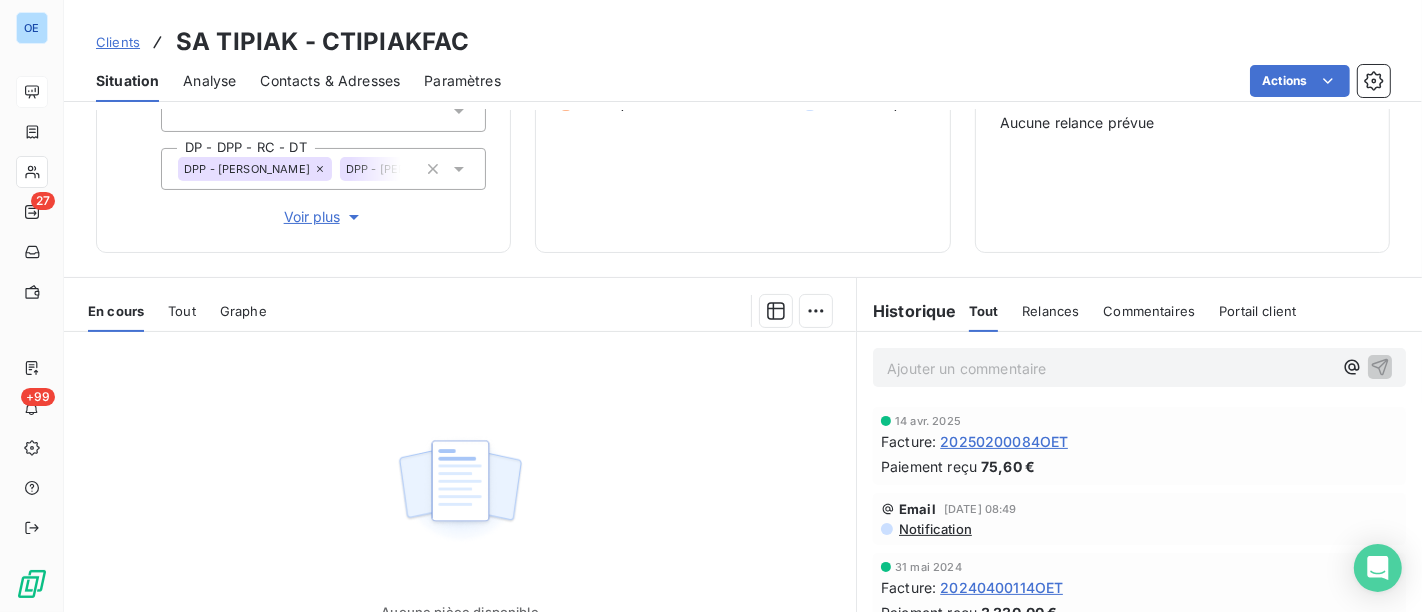 scroll, scrollTop: 333, scrollLeft: 0, axis: vertical 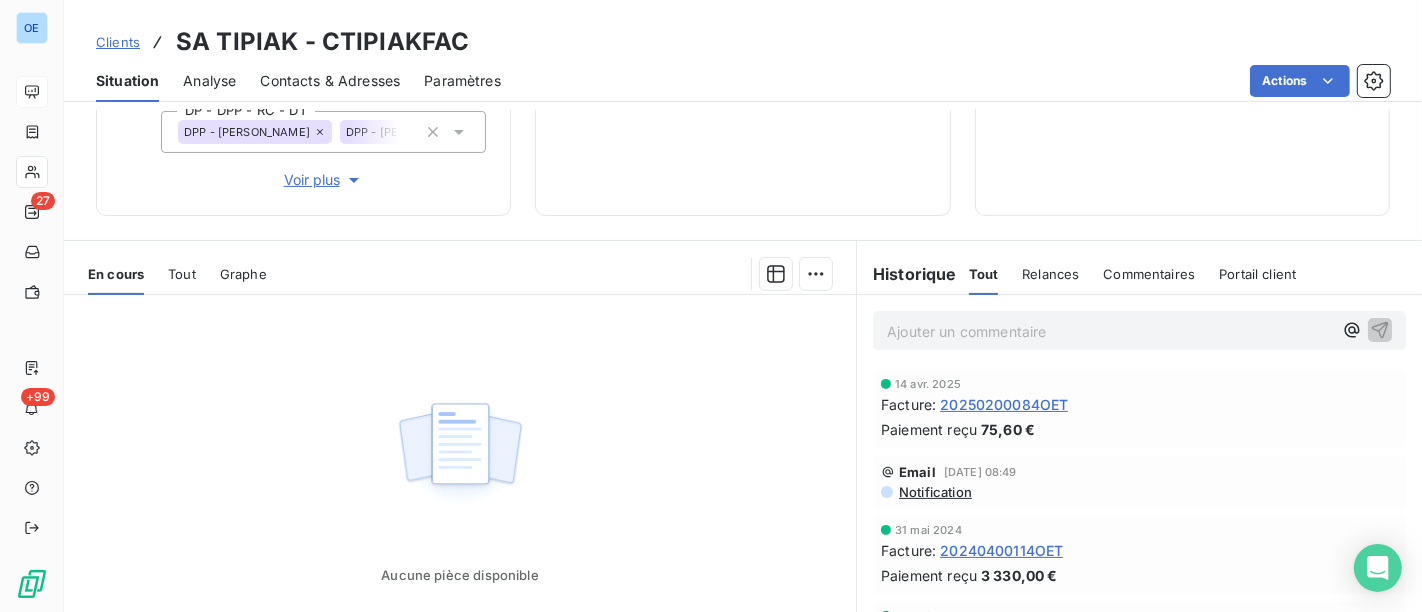 click on "20250200084OET" at bounding box center [1004, 404] 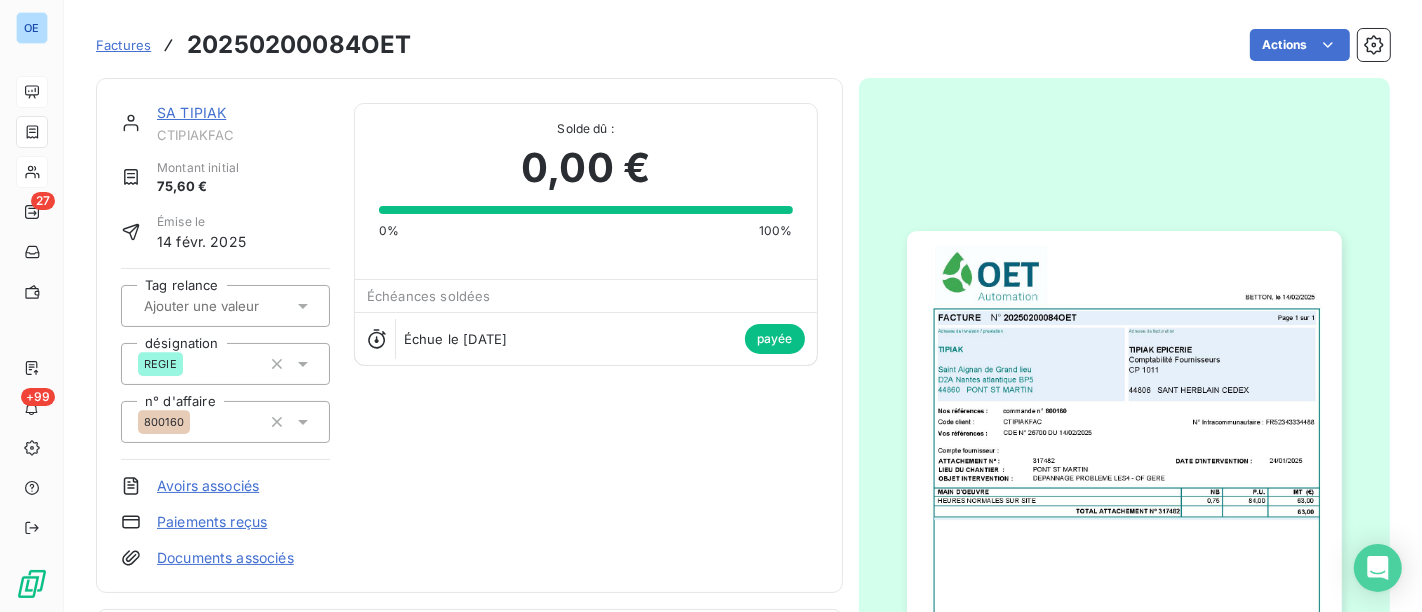 scroll, scrollTop: 222, scrollLeft: 0, axis: vertical 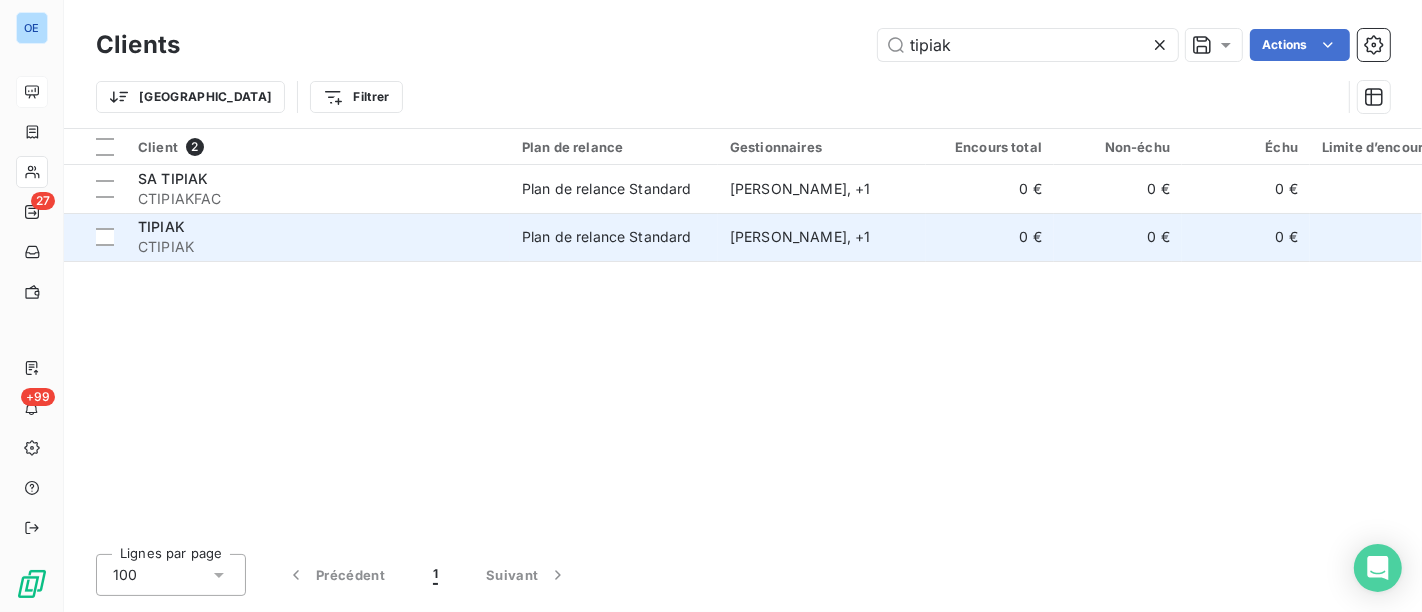 click on "TIPIAK" at bounding box center [318, 227] 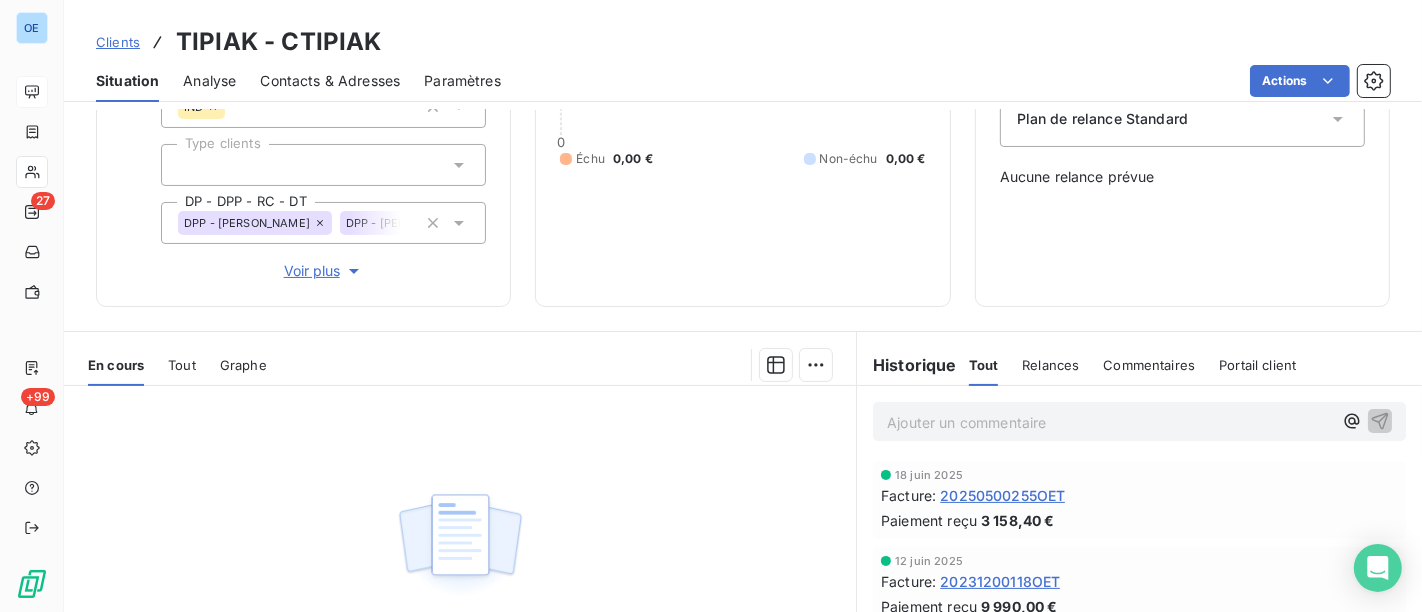 scroll, scrollTop: 333, scrollLeft: 0, axis: vertical 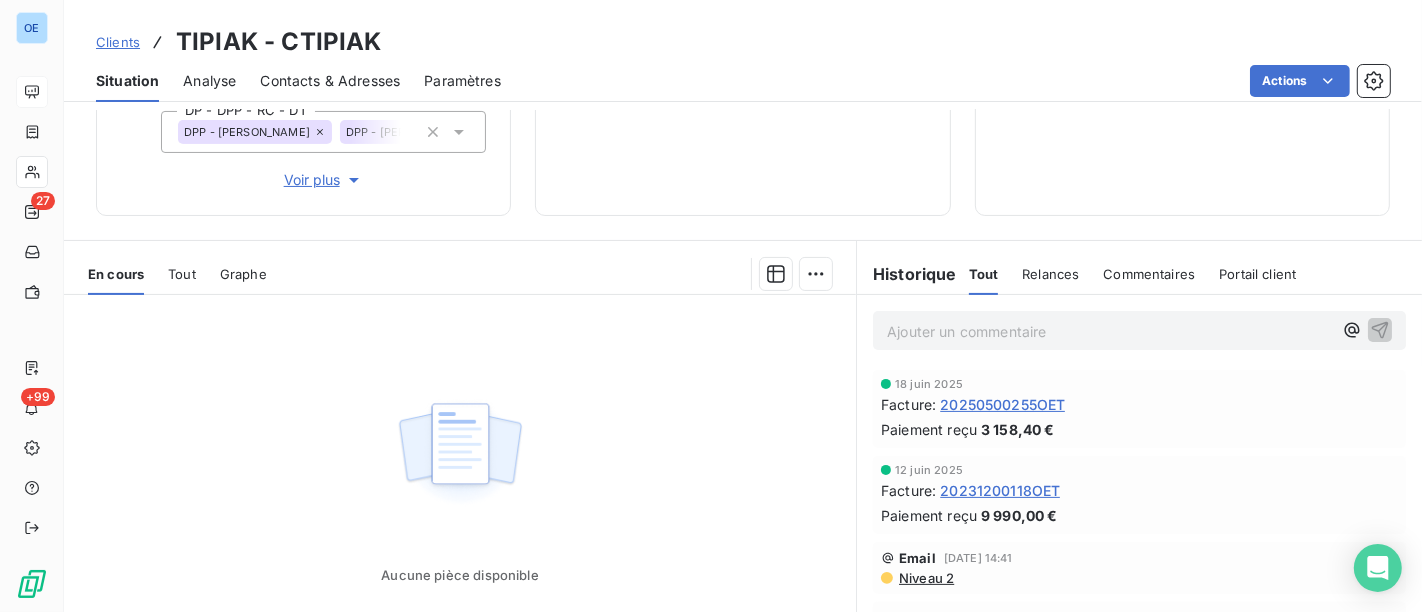 click on "20250500255OET" at bounding box center [1002, 404] 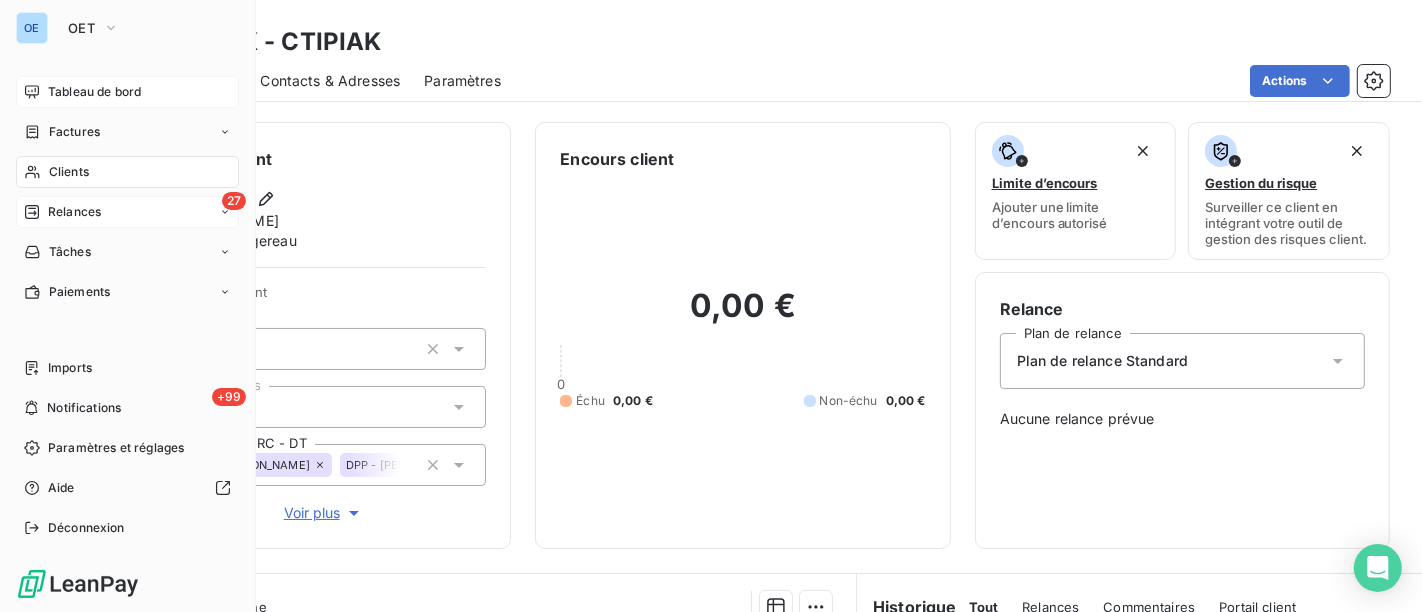 click on "27 Relances" at bounding box center [127, 212] 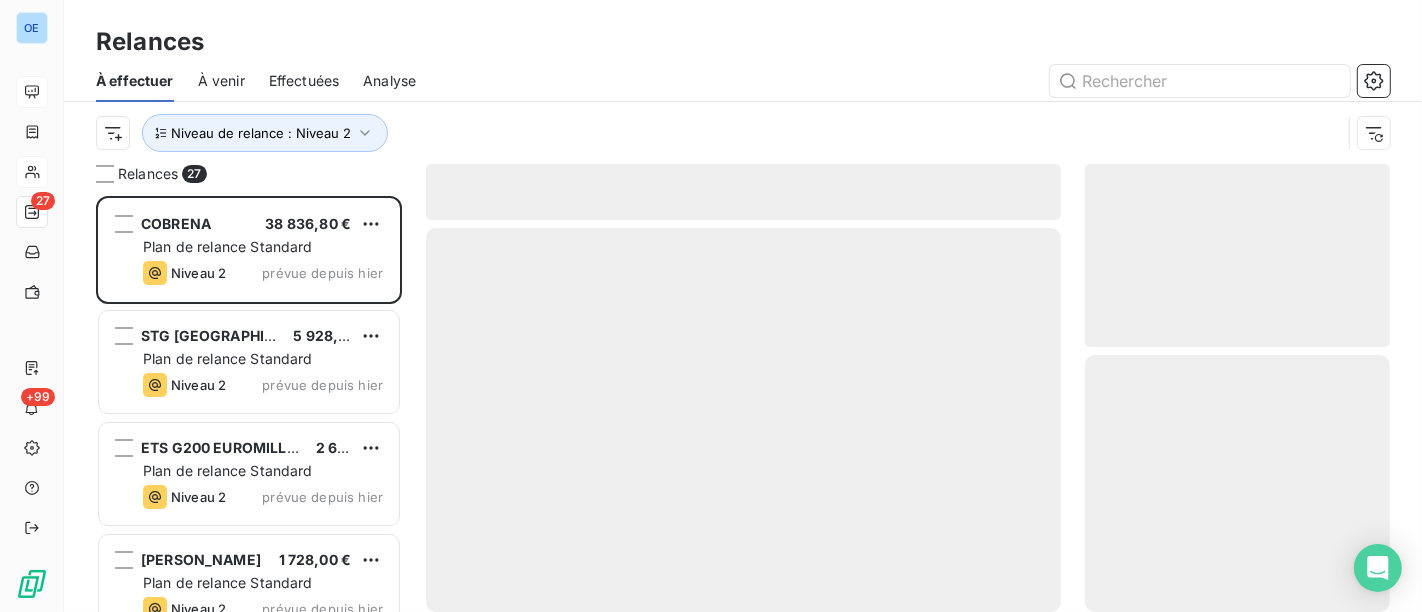 scroll, scrollTop: 18, scrollLeft: 17, axis: both 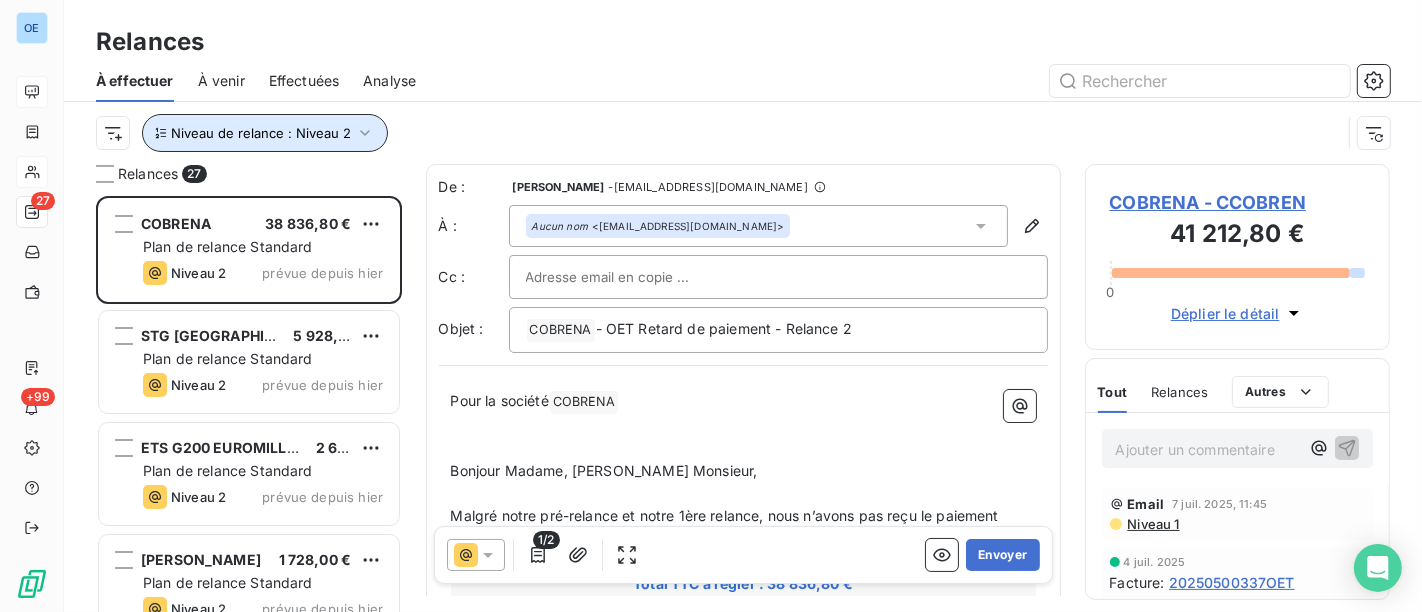click on "Niveau de relance  : Niveau 2" at bounding box center [265, 133] 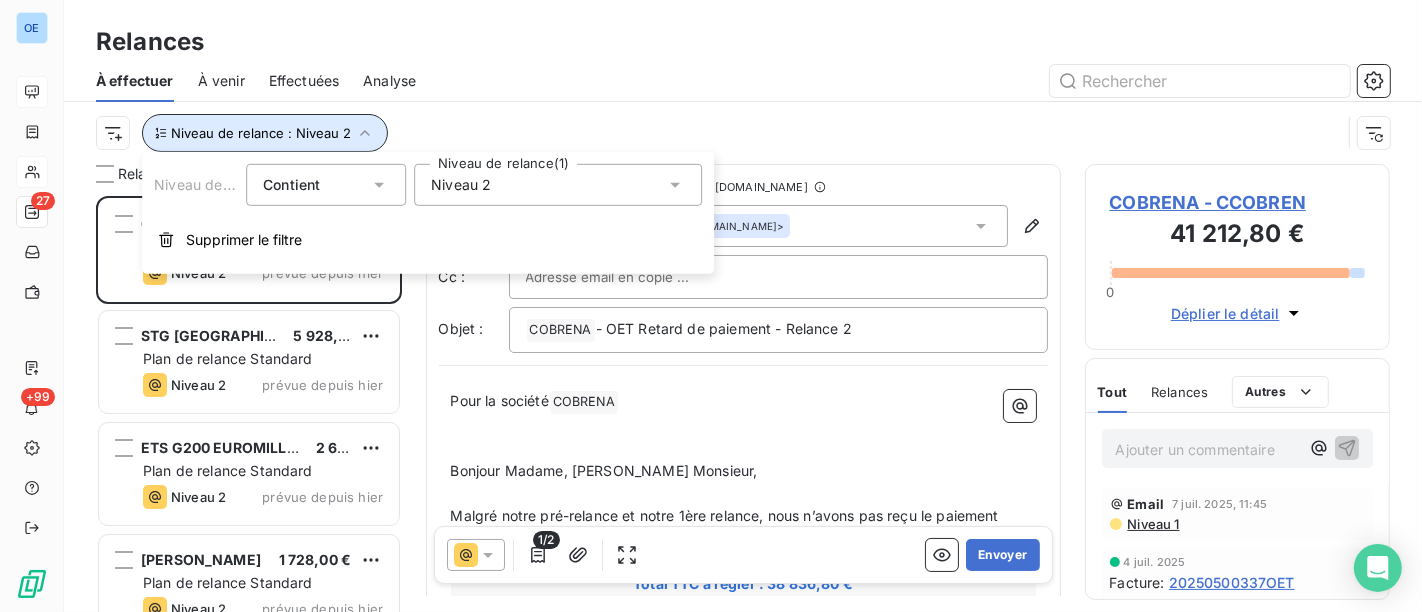 click on "Niveau de relance  : Niveau 2" at bounding box center [265, 133] 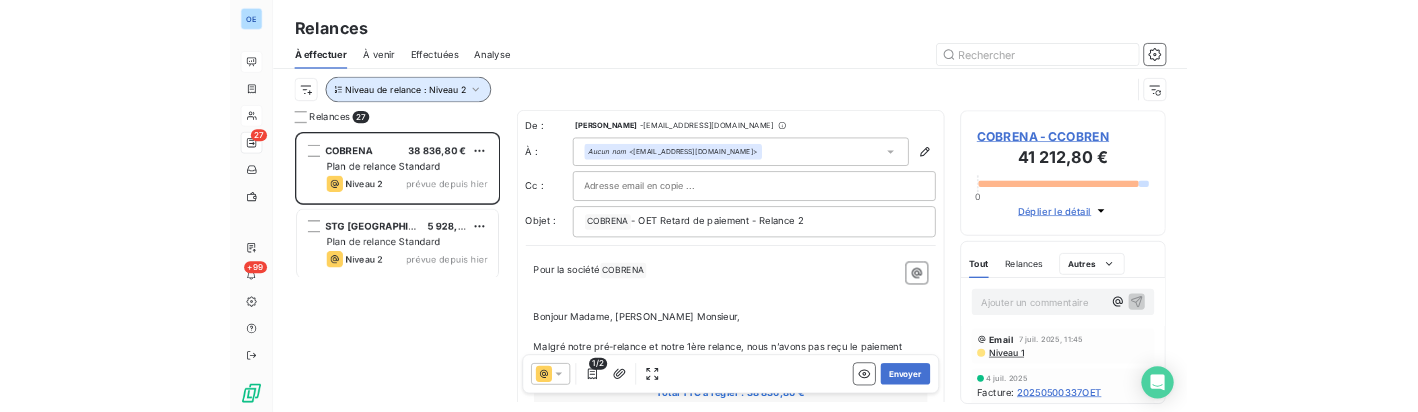 scroll, scrollTop: 200, scrollLeft: 288, axis: both 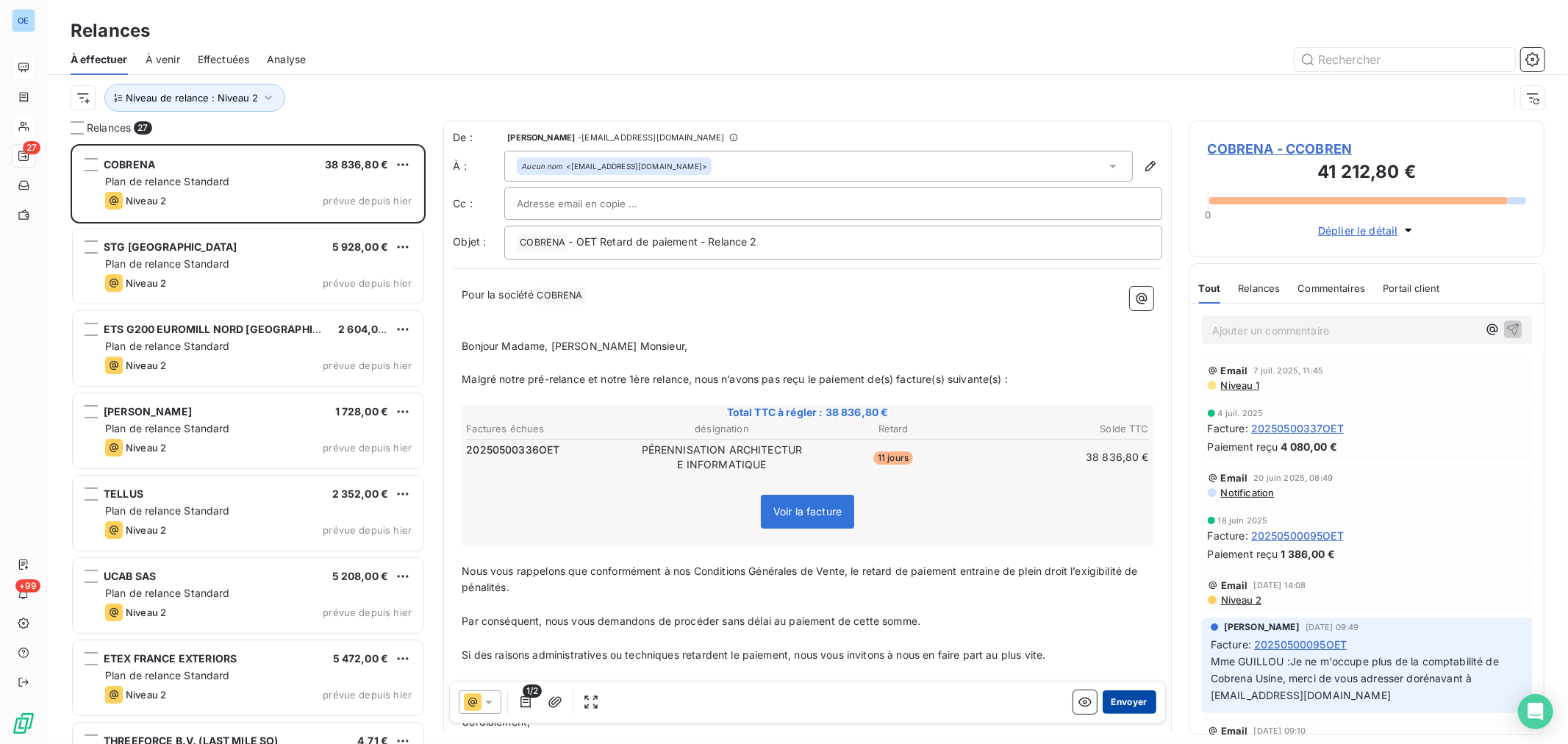 click on "Envoyer" at bounding box center (1129, 702) 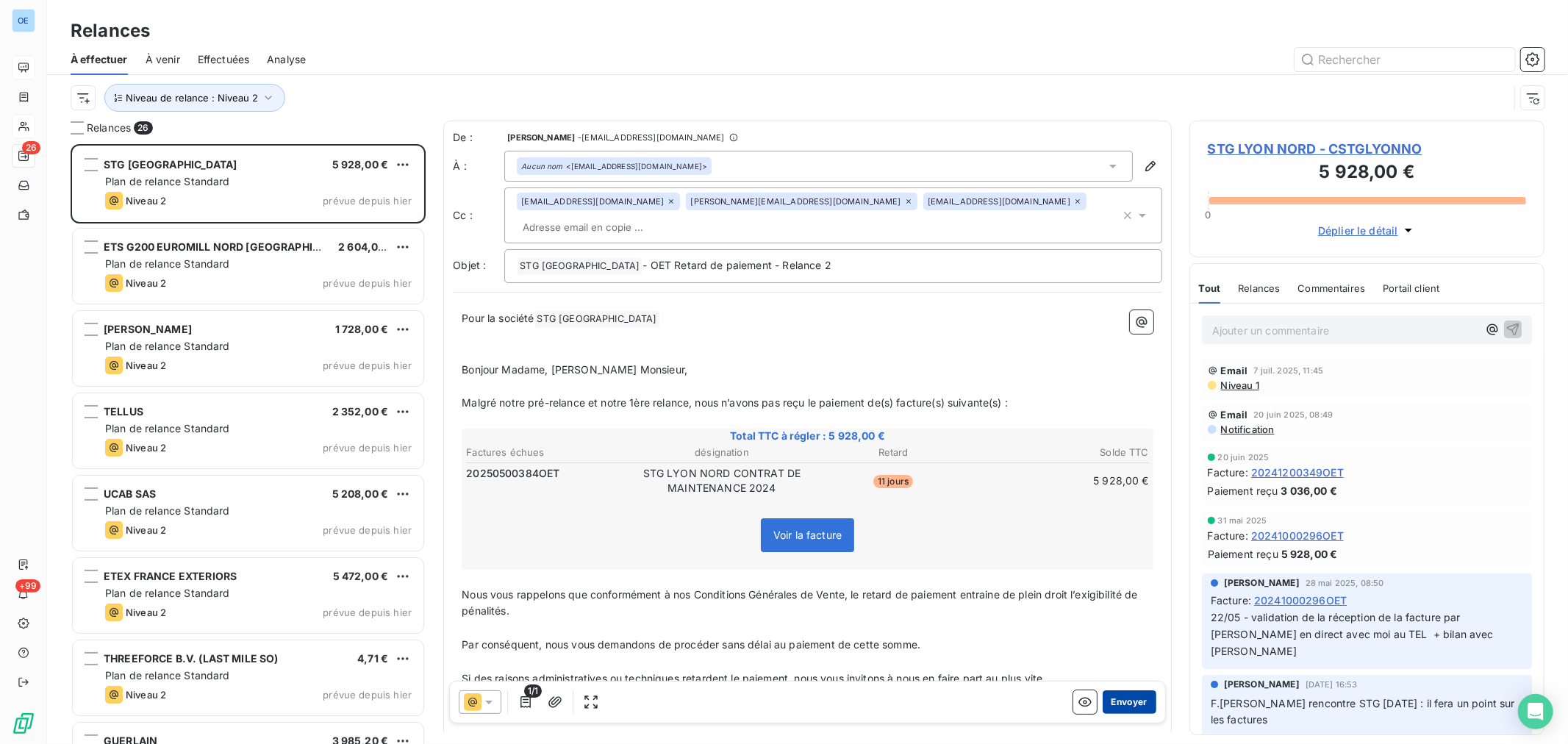 click on "Envoyer" at bounding box center (1129, 702) 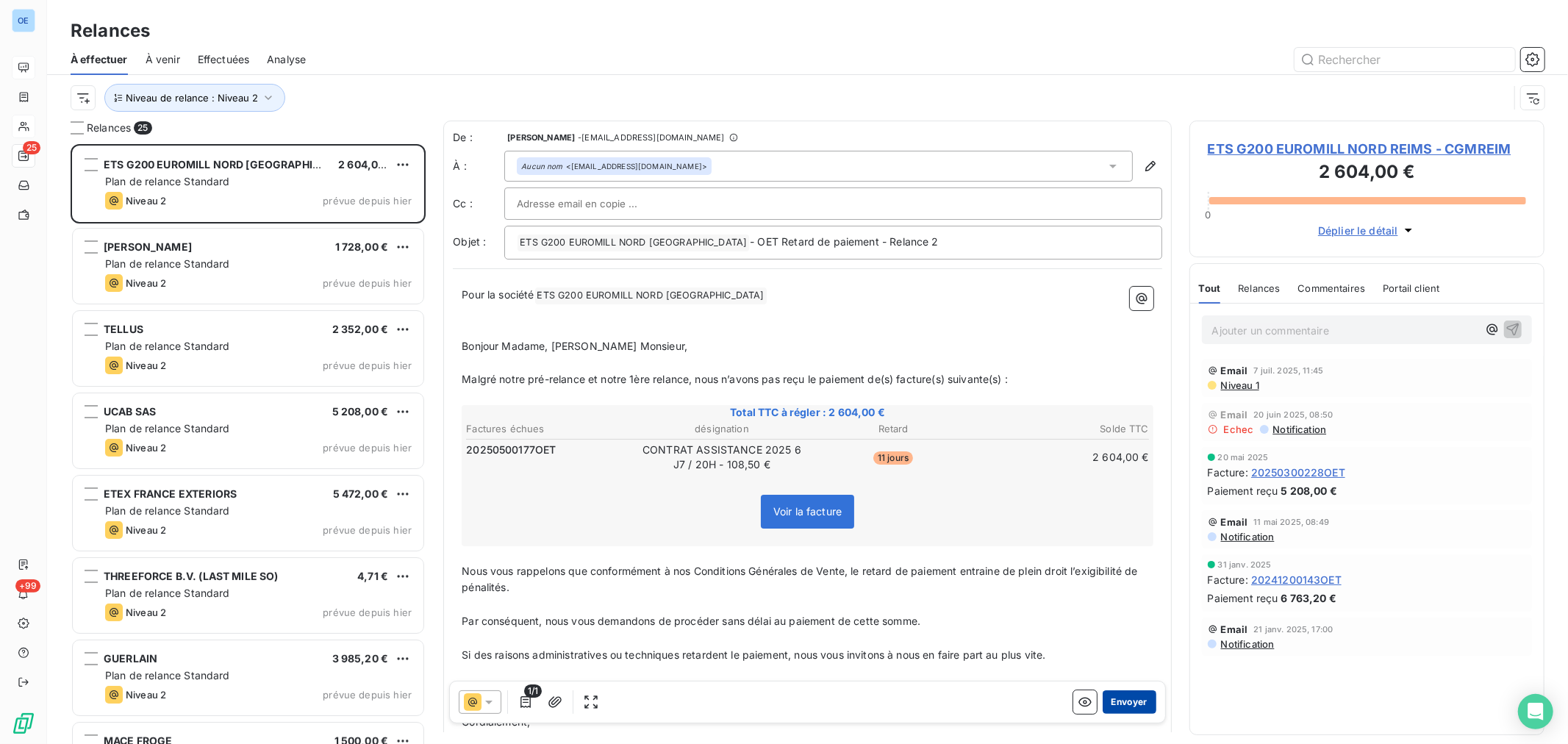 click on "Envoyer" at bounding box center [1129, 702] 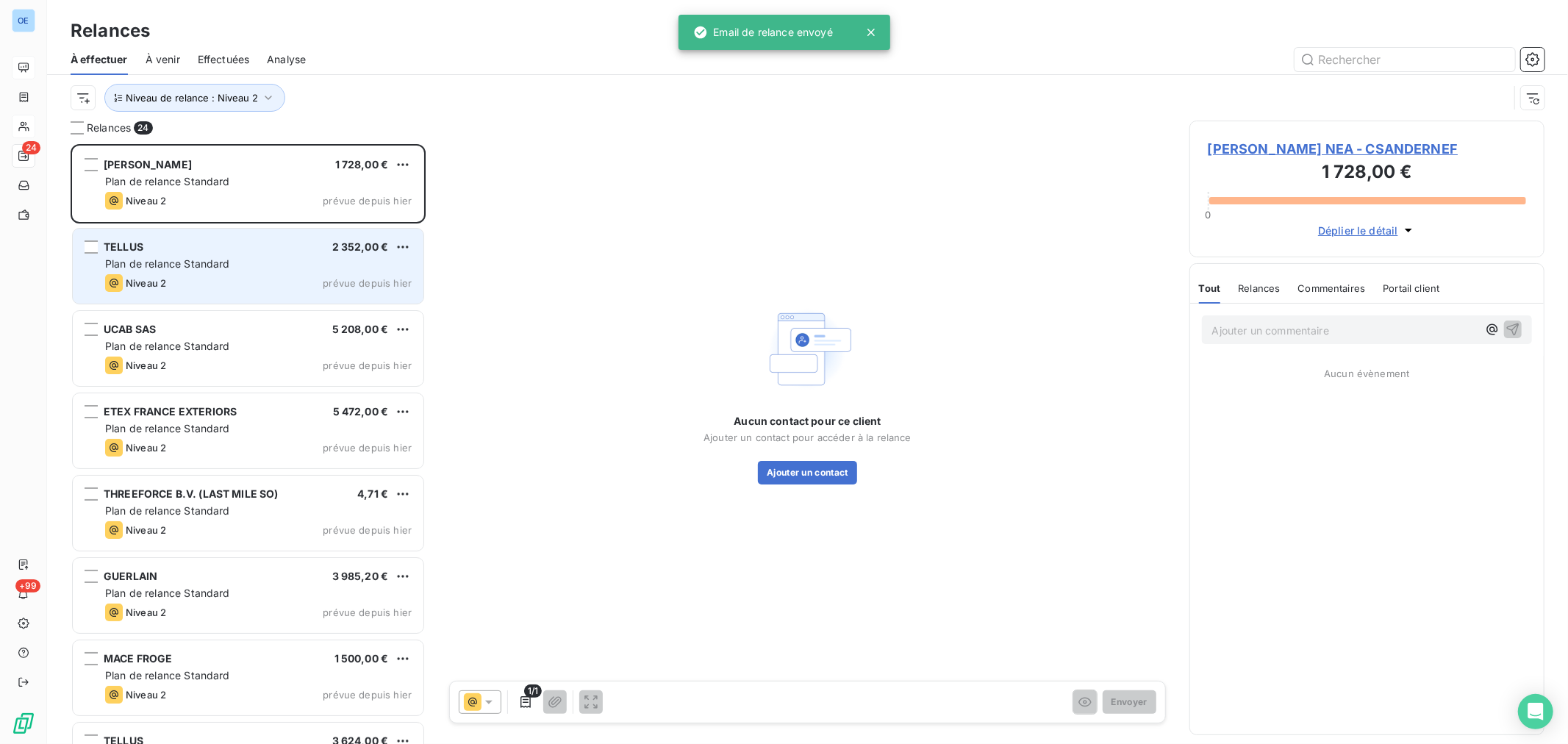 click on "Plan de relance Standard" at bounding box center (168, 263) 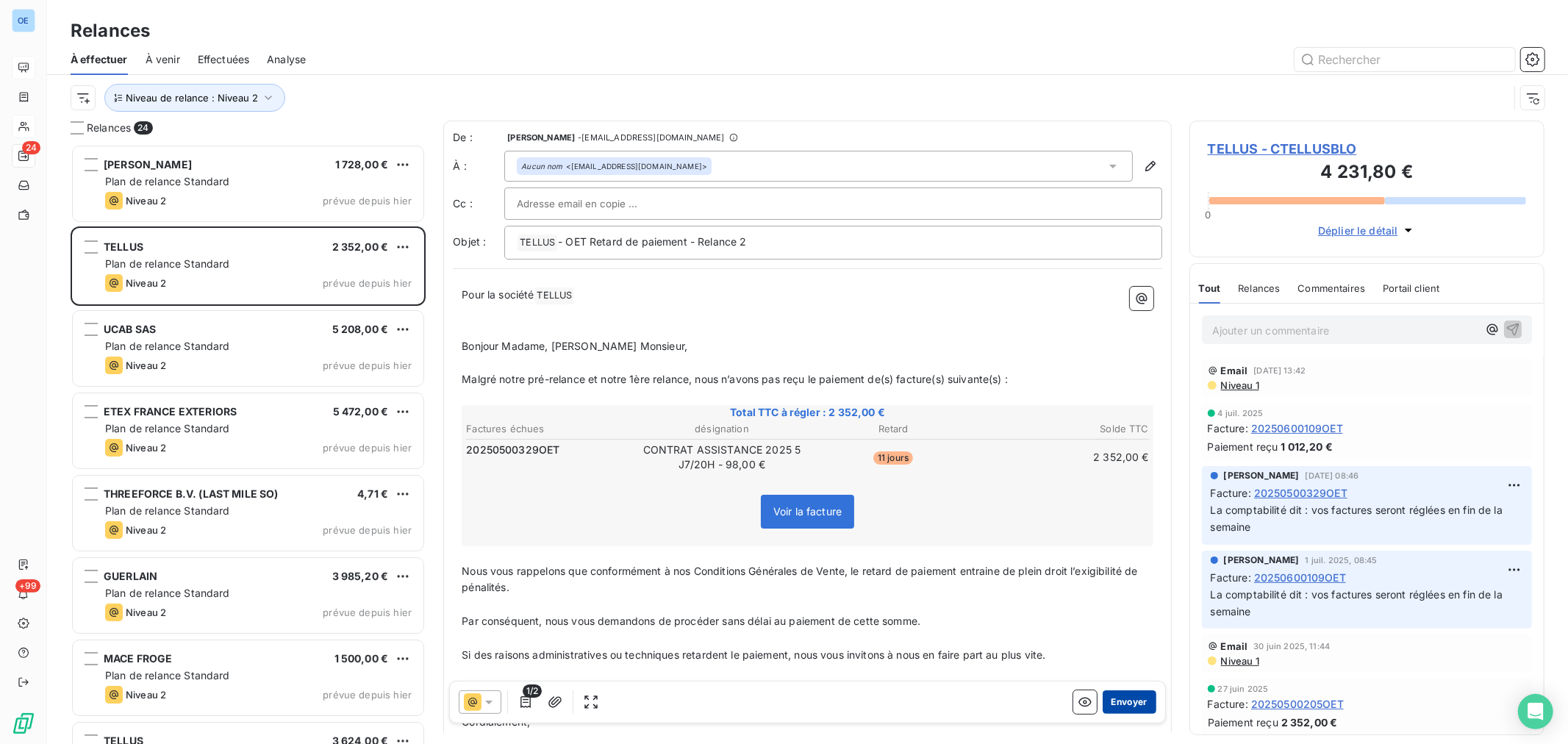 click on "Envoyer" at bounding box center [1129, 702] 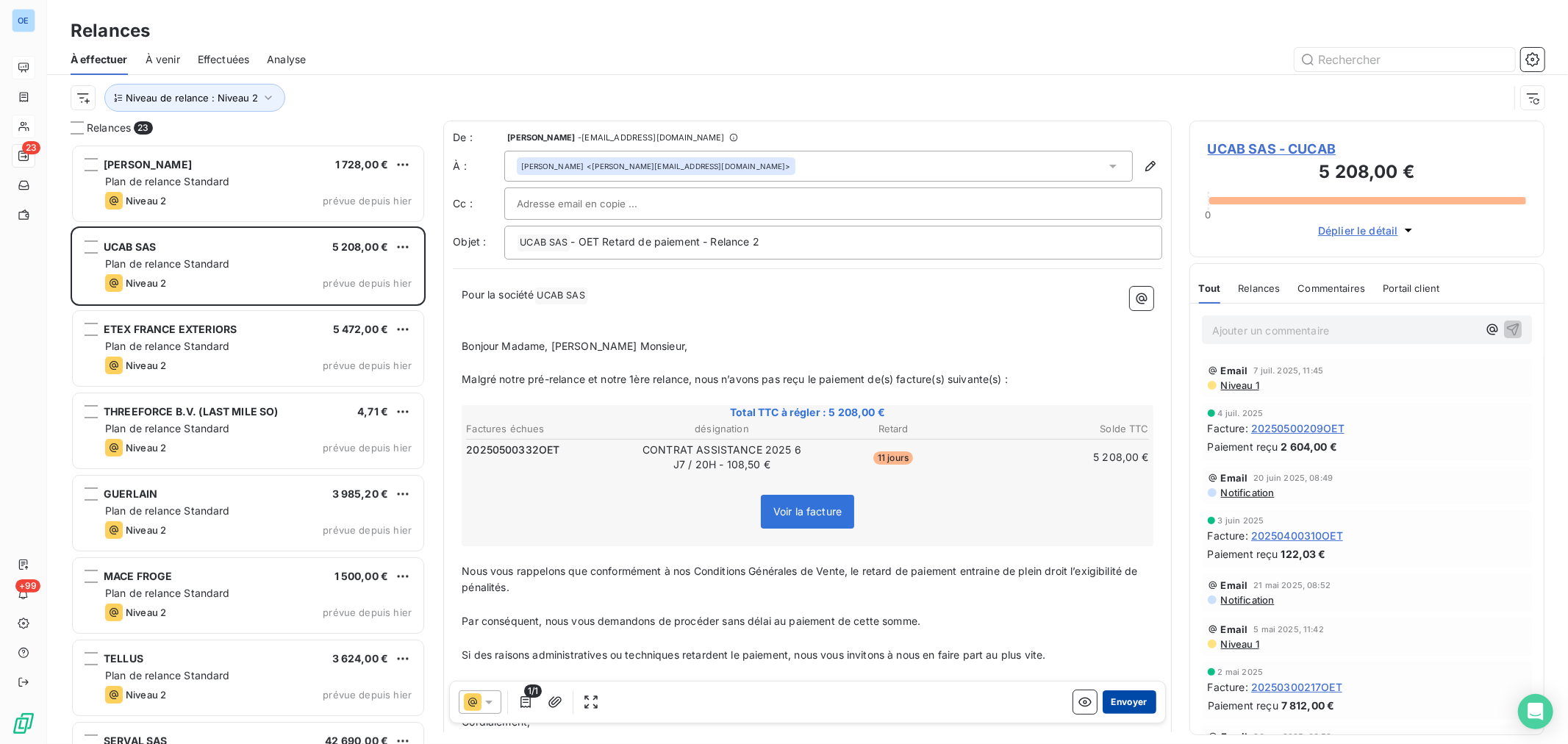 click on "Envoyer" at bounding box center [1129, 702] 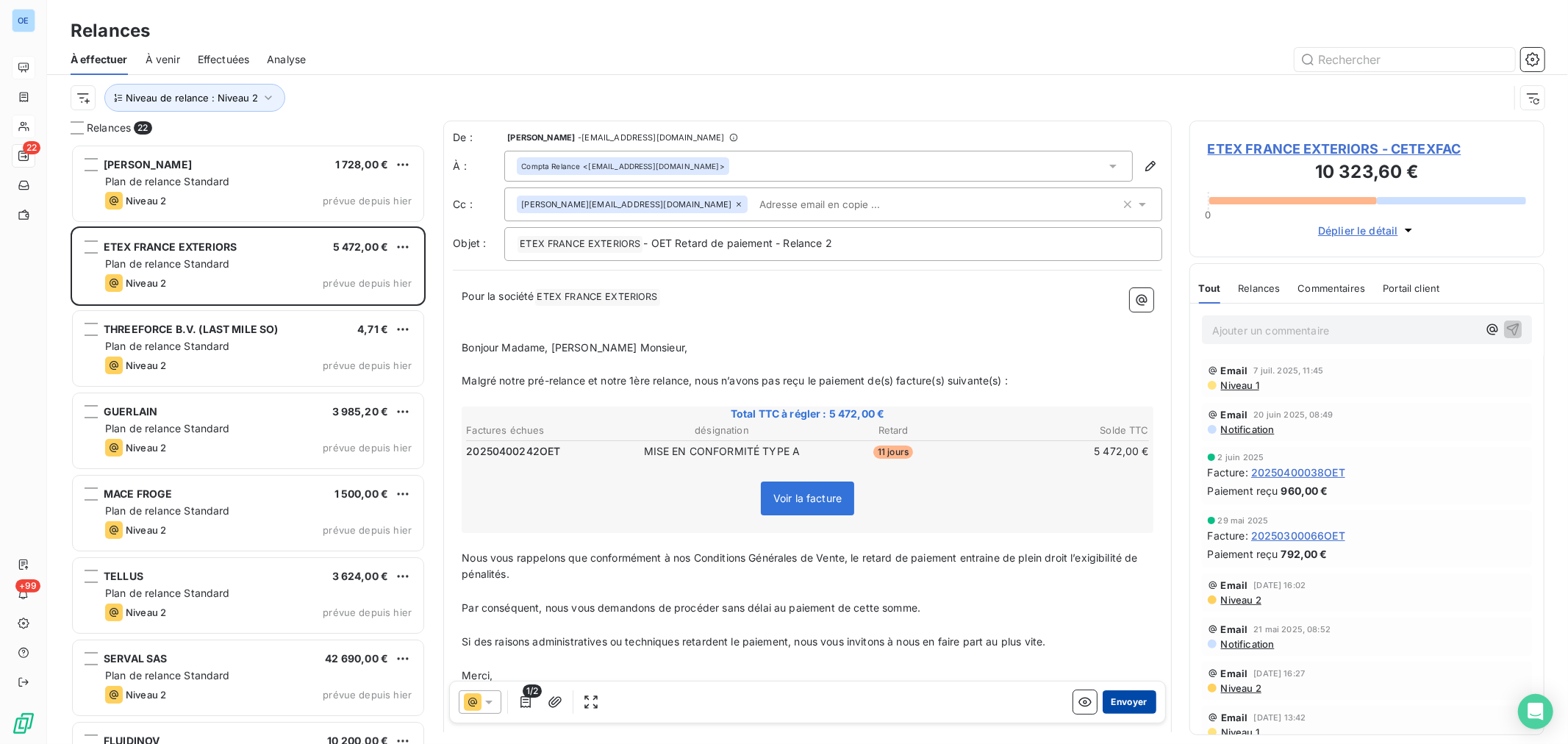 click on "Envoyer" at bounding box center [1129, 702] 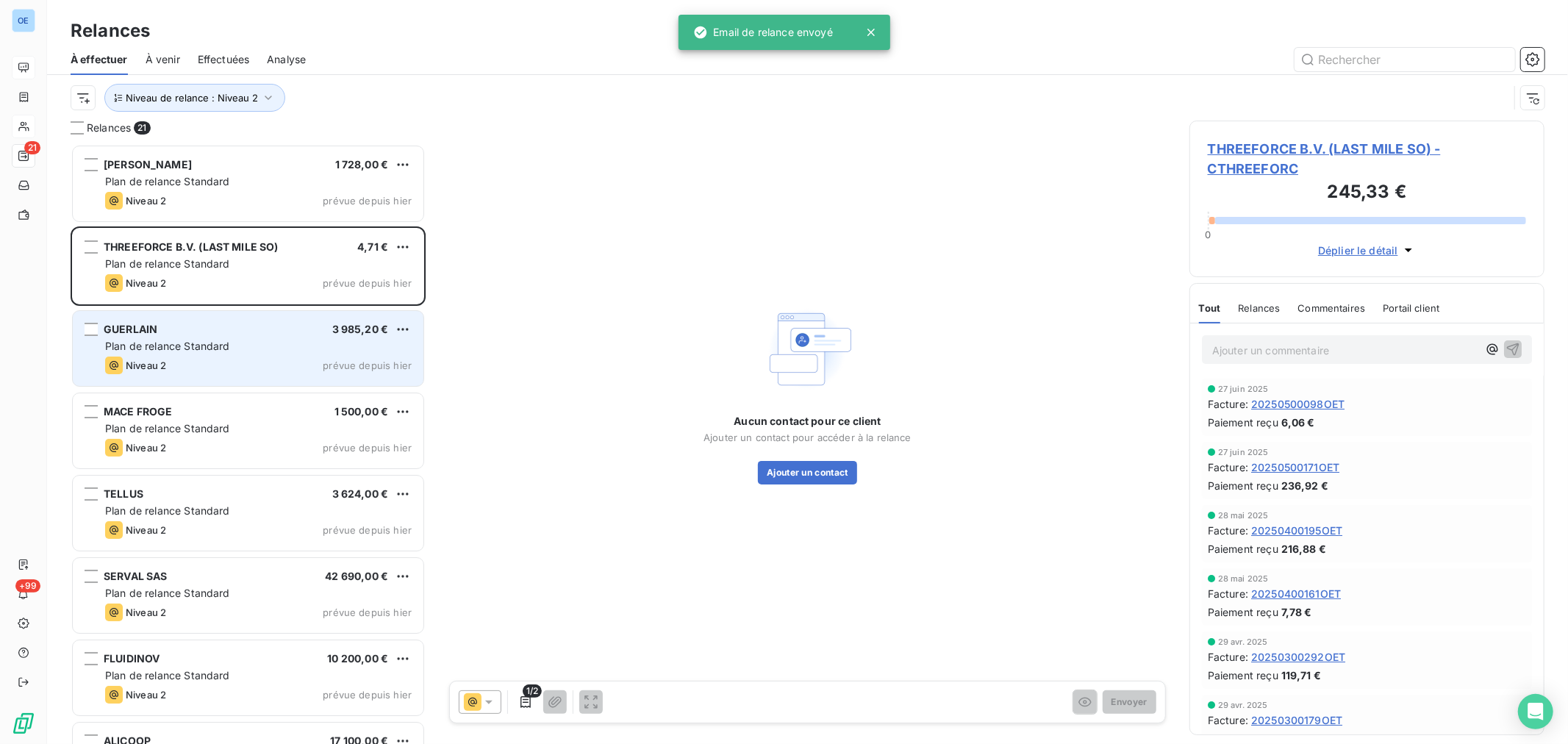 click on "Niveau 2 prévue depuis hier" at bounding box center [258, 365] 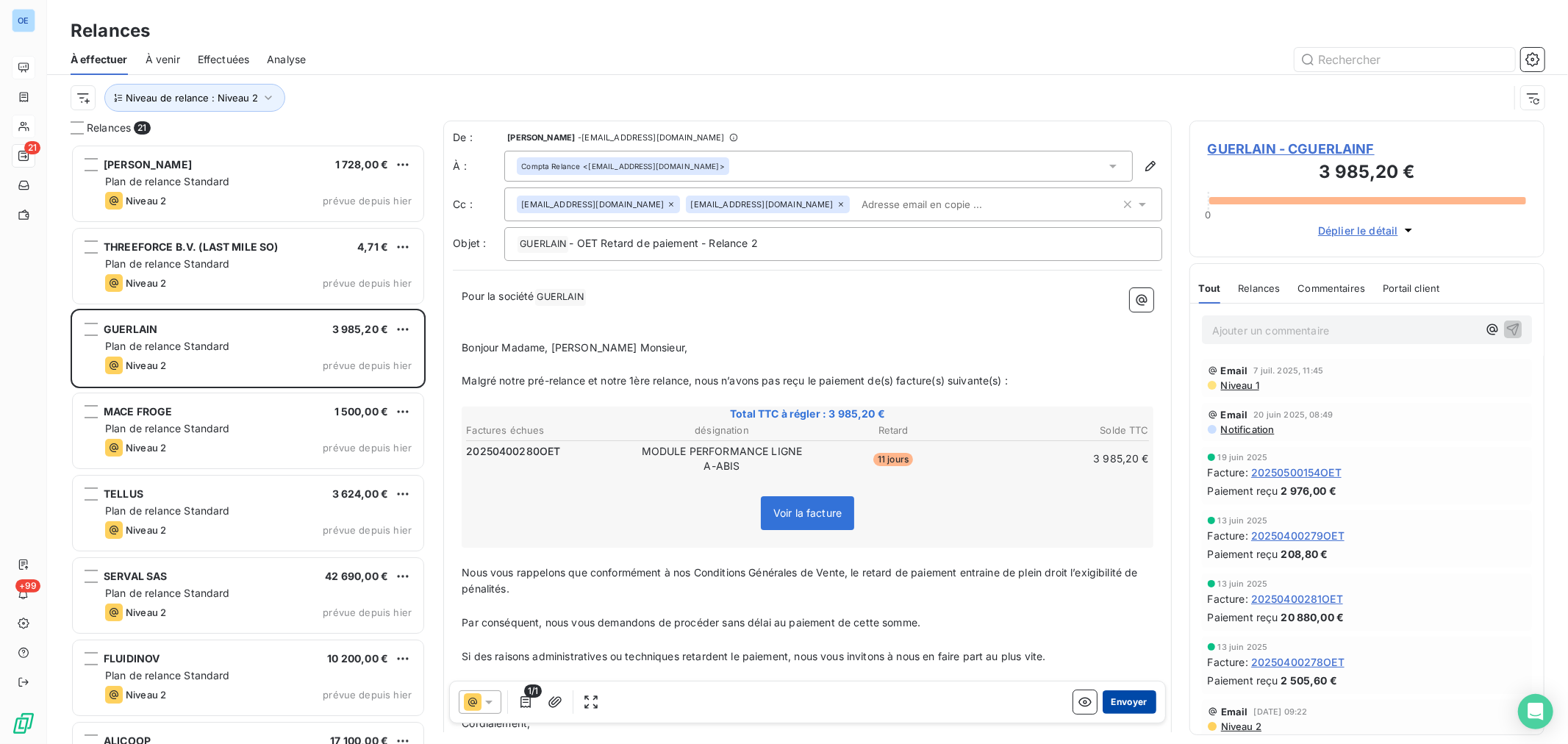 click on "Envoyer" at bounding box center (1129, 702) 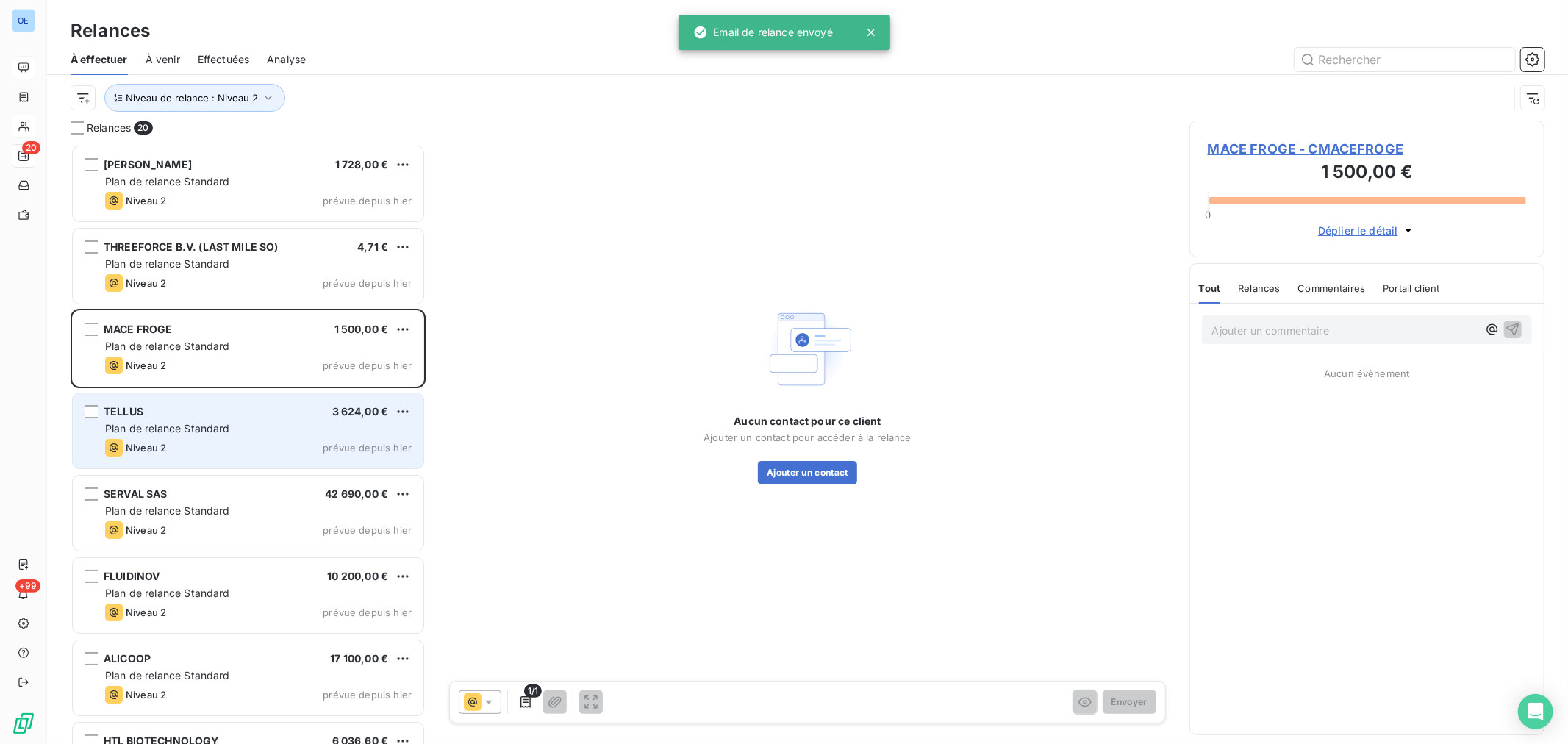 click on "Plan de relance Standard" at bounding box center (258, 429) 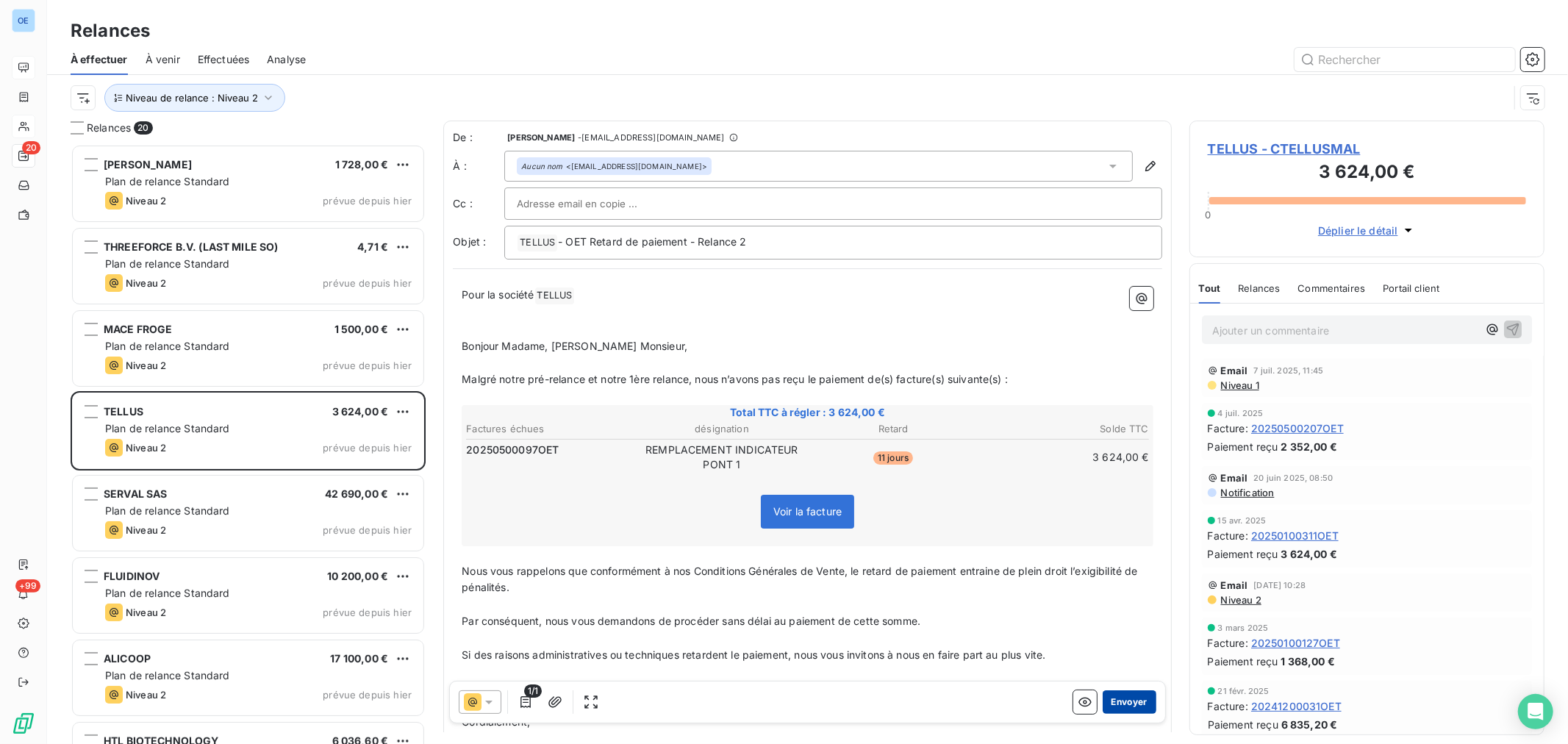 click on "Envoyer" at bounding box center [1129, 702] 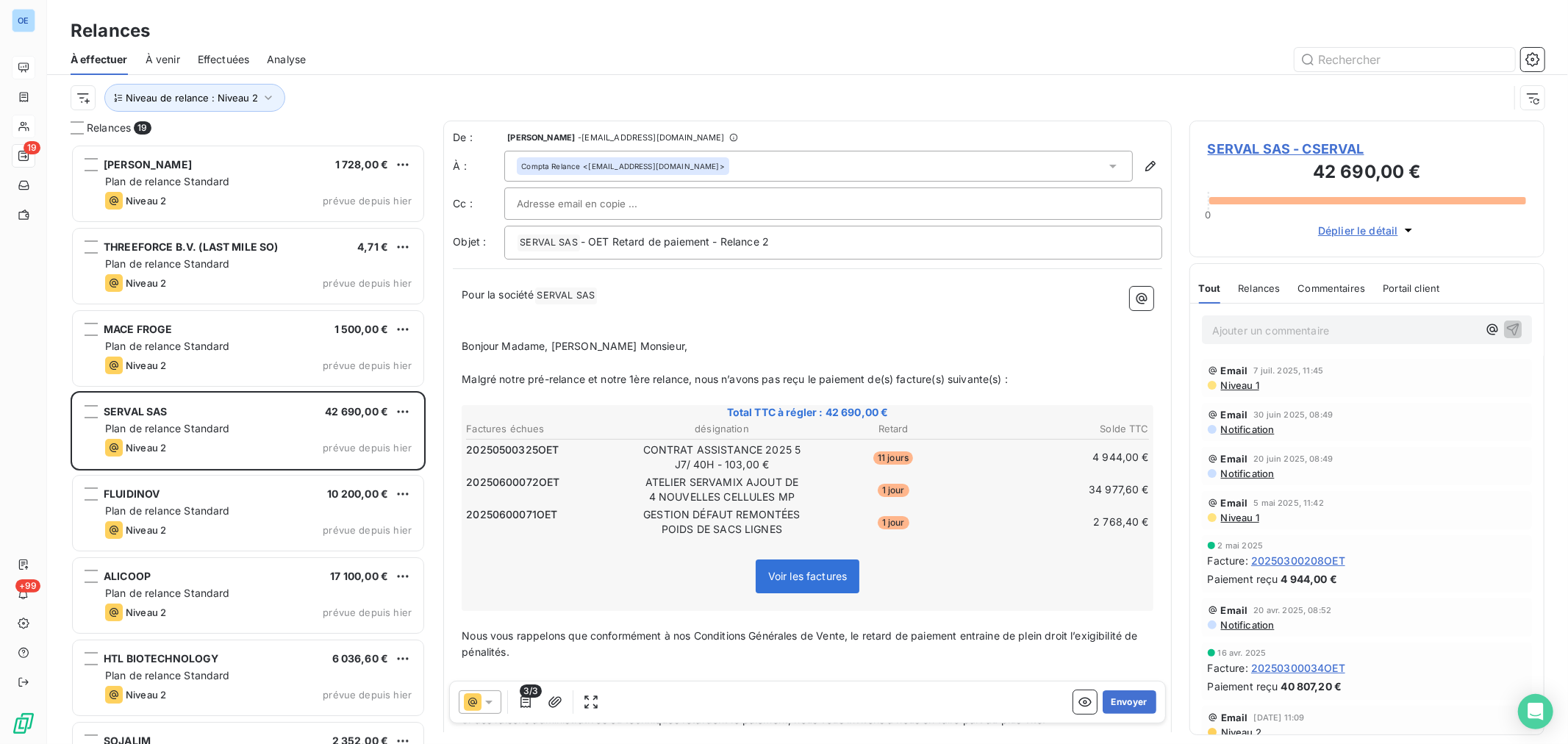click on "Envoyer" at bounding box center (1129, 702) 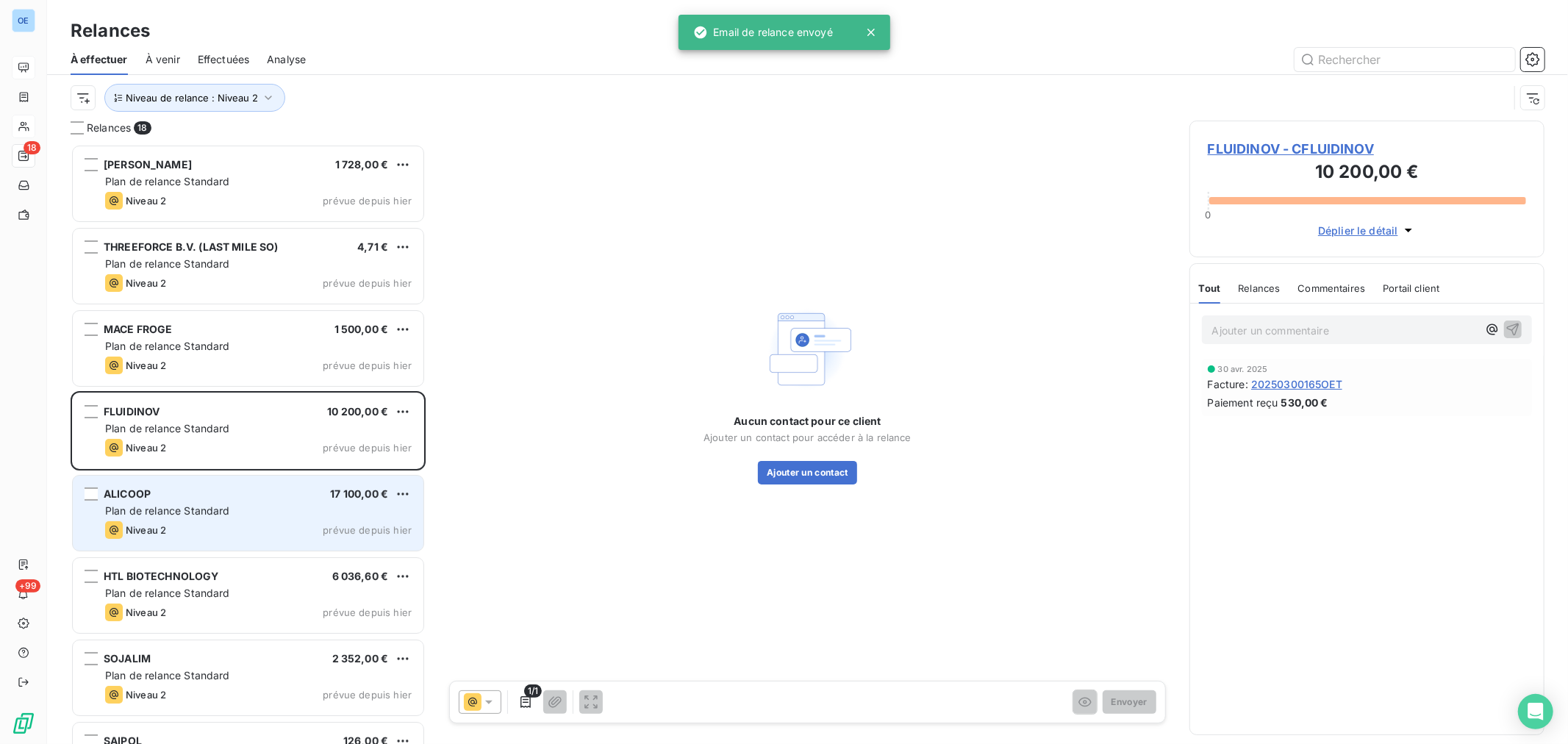 click on "ALICOOP 17 100,00 € Plan de relance Standard Niveau 2 prévue depuis hier" at bounding box center [248, 513] 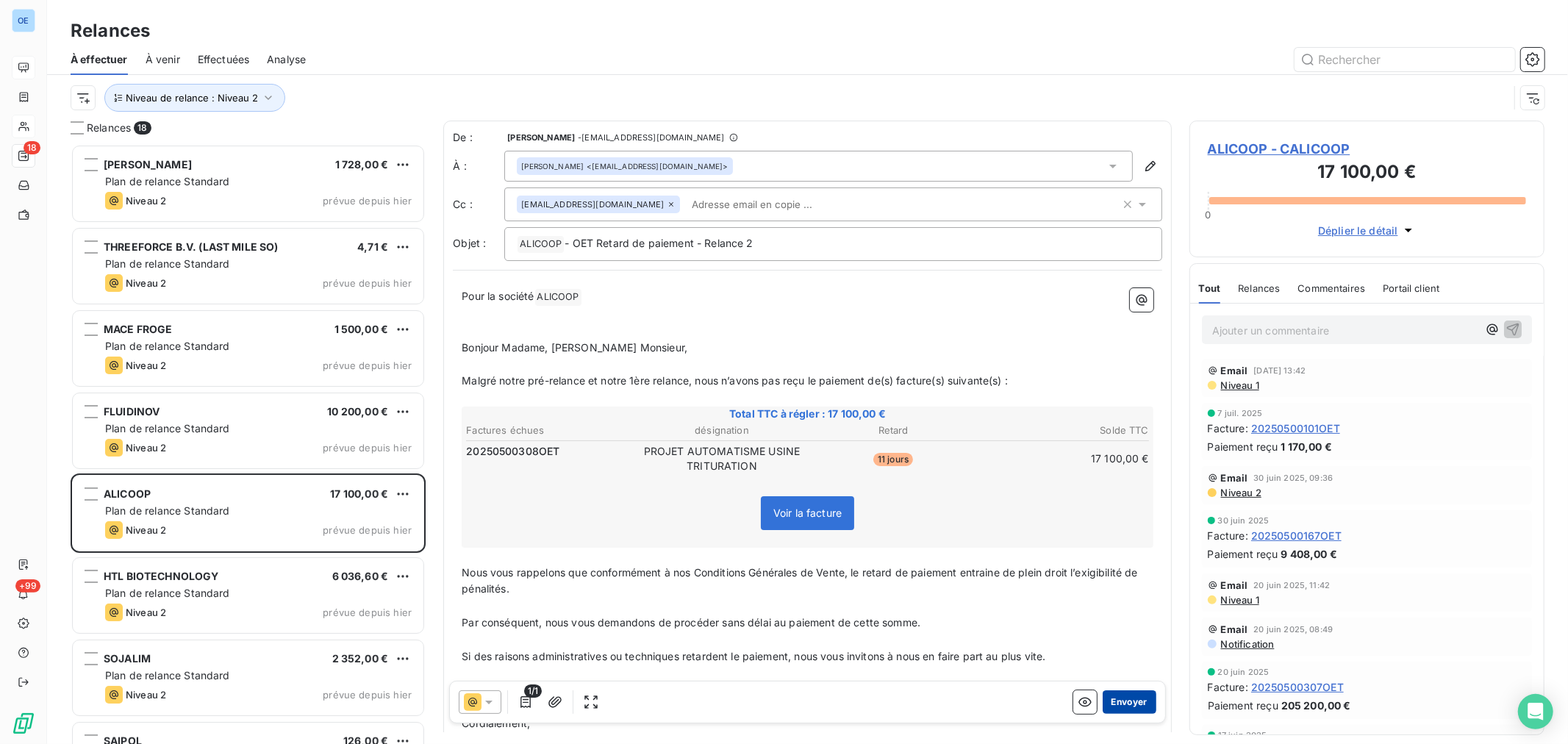 click on "Envoyer" at bounding box center (1129, 702) 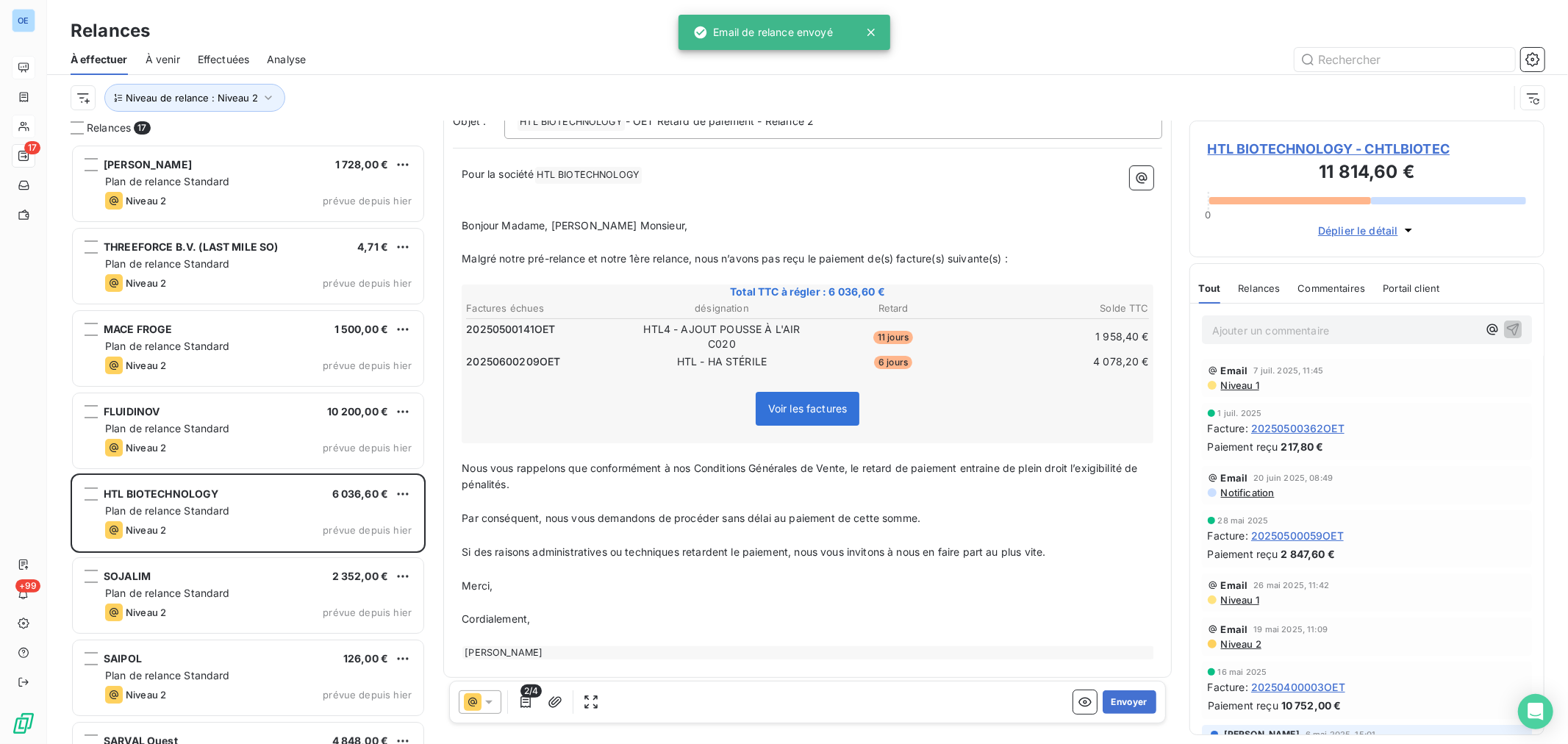 scroll, scrollTop: 123, scrollLeft: 0, axis: vertical 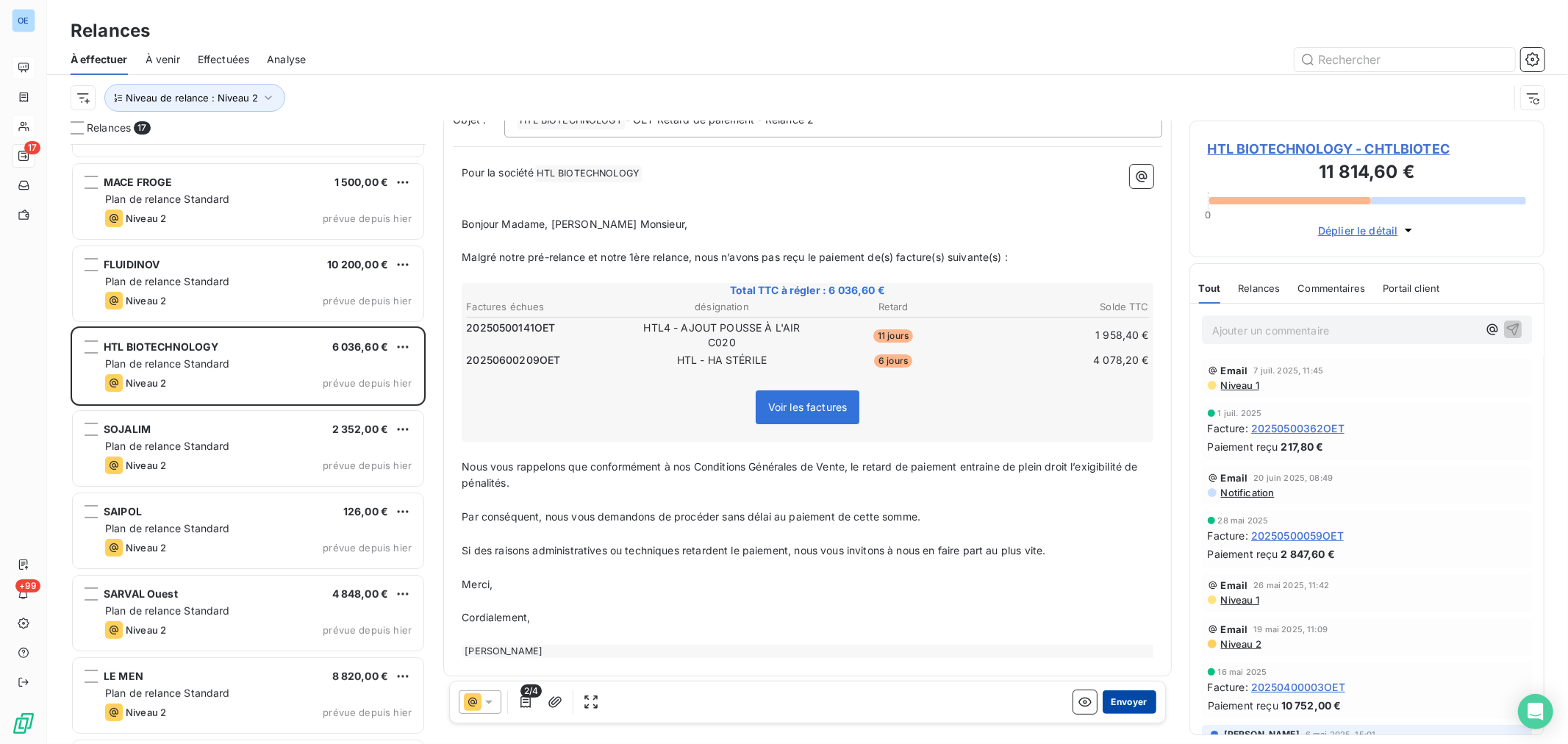 click on "Envoyer" at bounding box center [1129, 702] 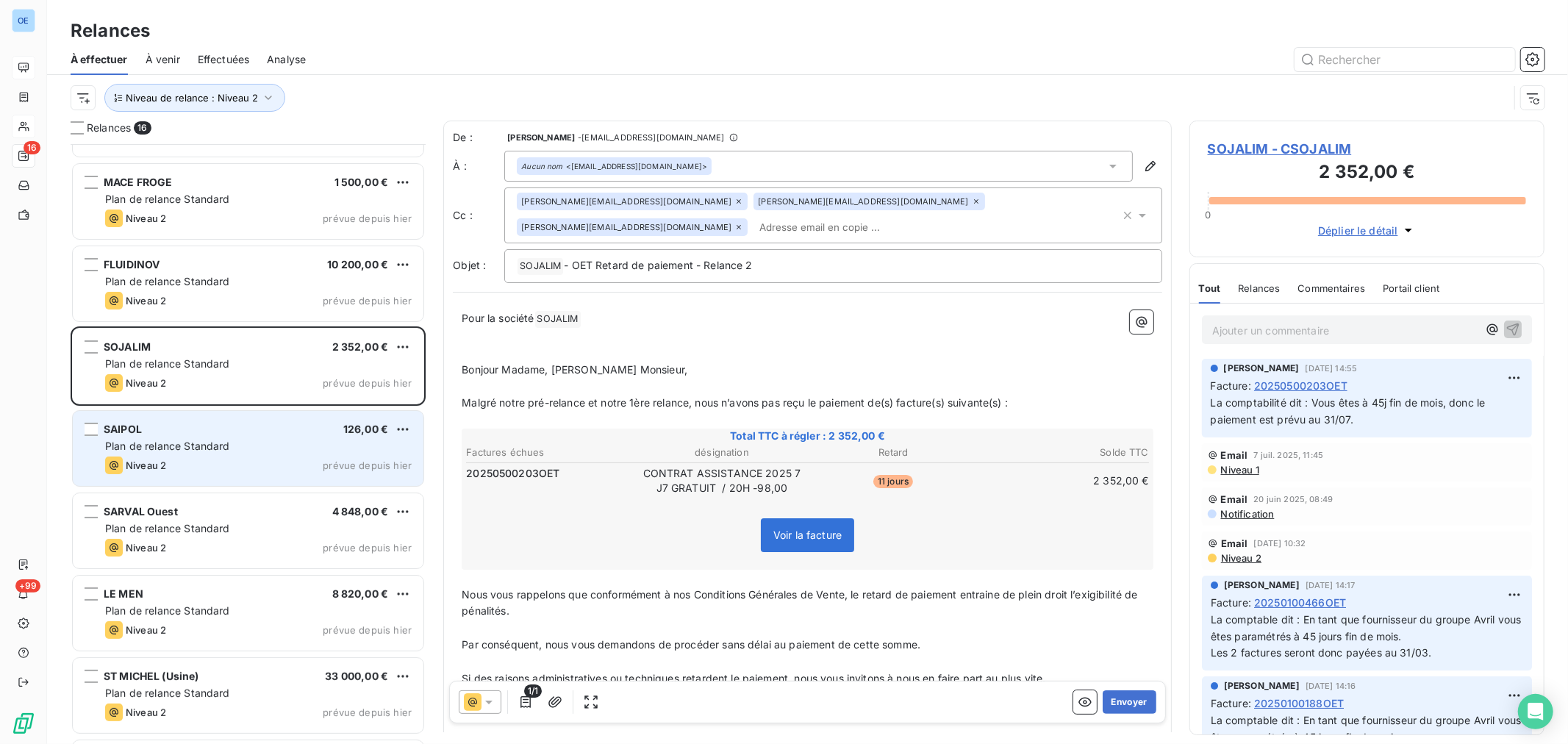 click on "Plan de relance Standard" at bounding box center (258, 446) 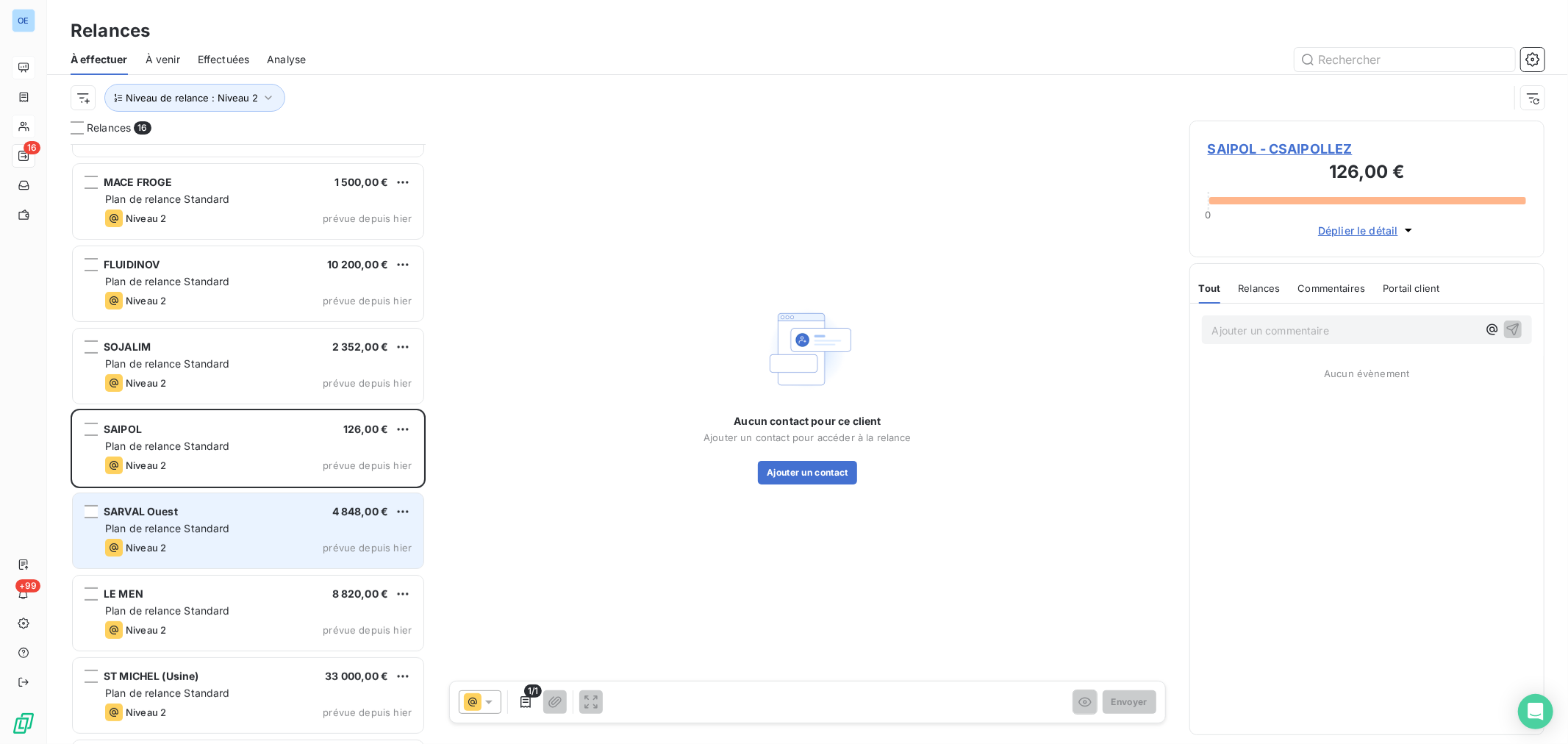 click on "SARVAL Ouest 4 848,00 € Plan de relance Standard Niveau 2 prévue depuis hier" at bounding box center [248, 531] 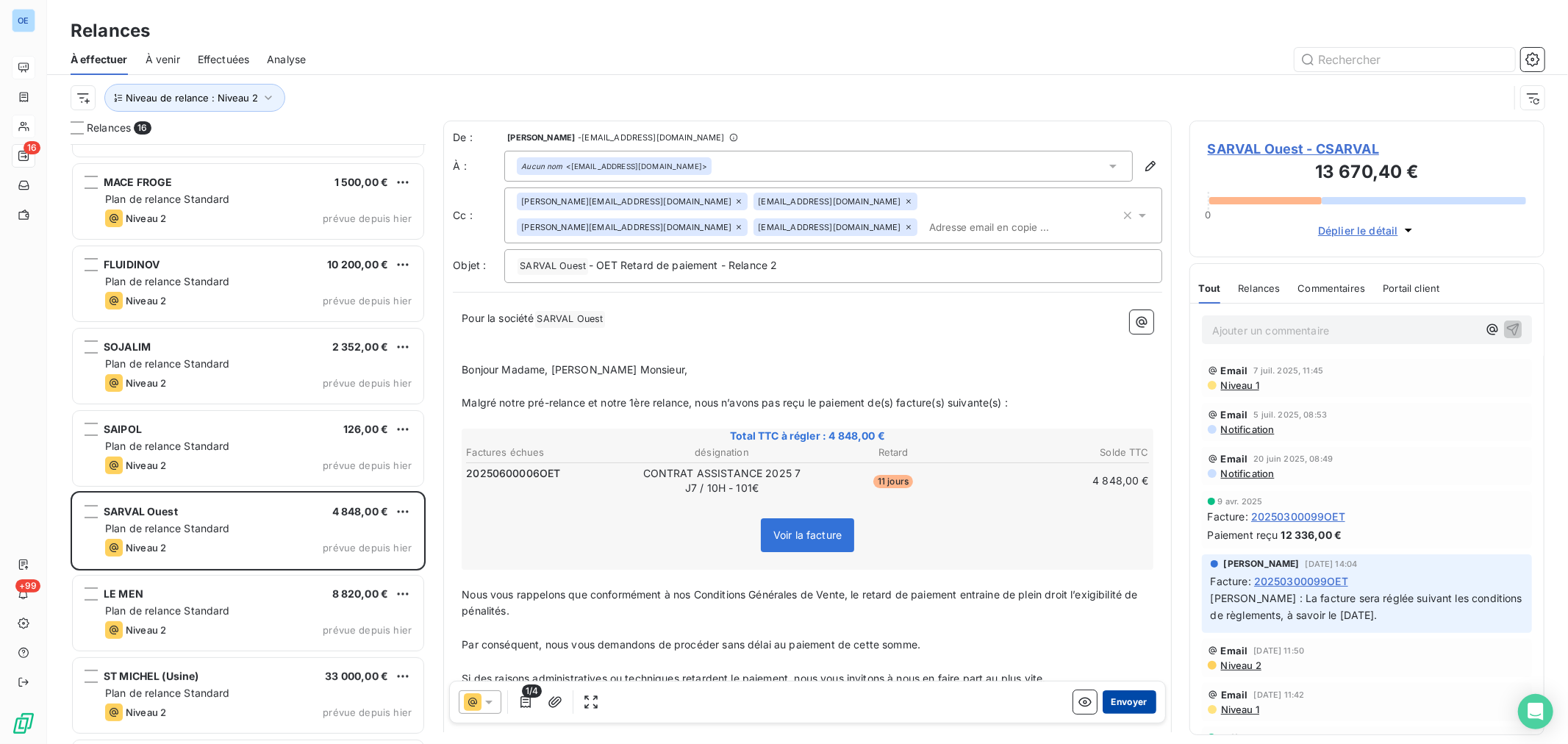 click on "Envoyer" at bounding box center (1129, 702) 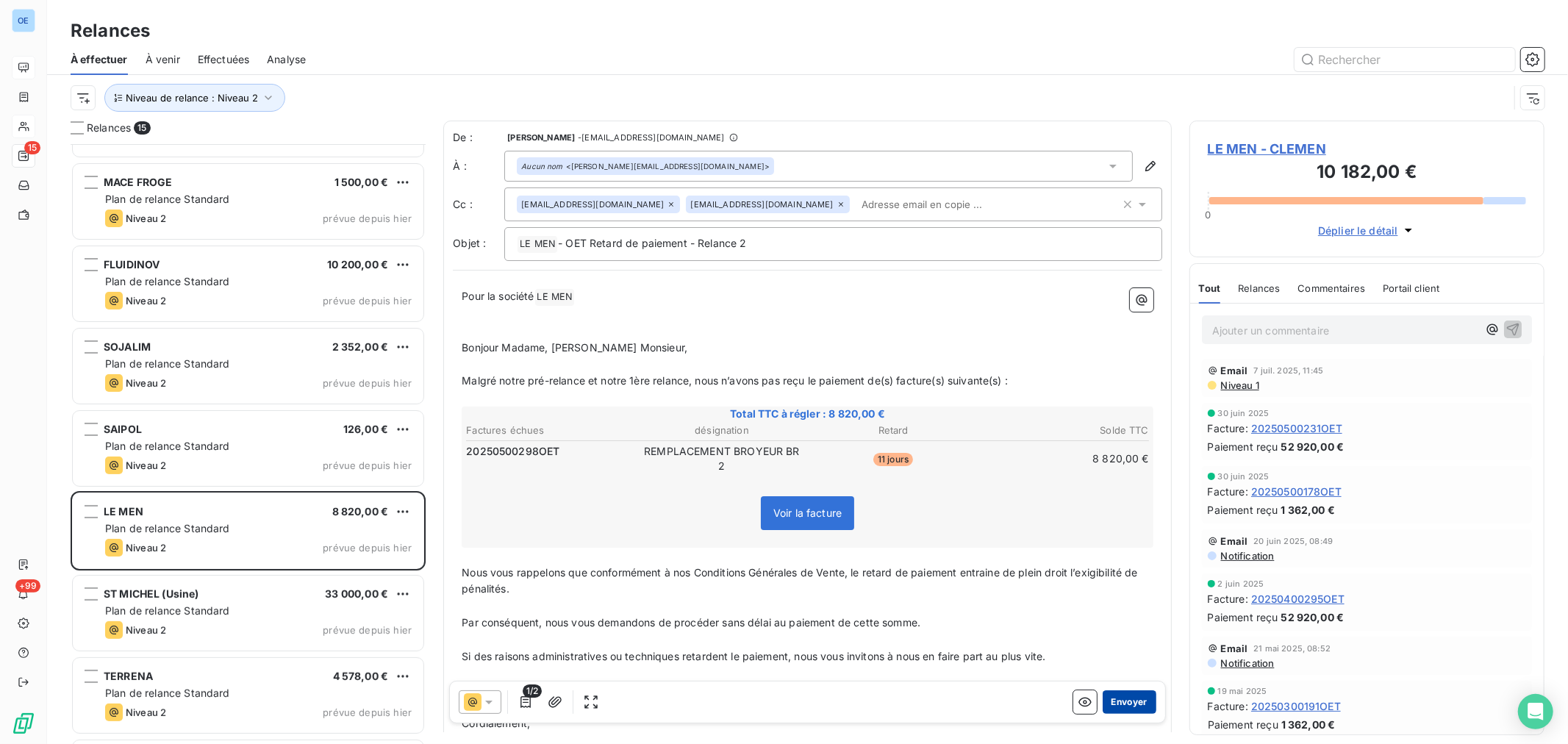 click on "Envoyer" at bounding box center [1129, 702] 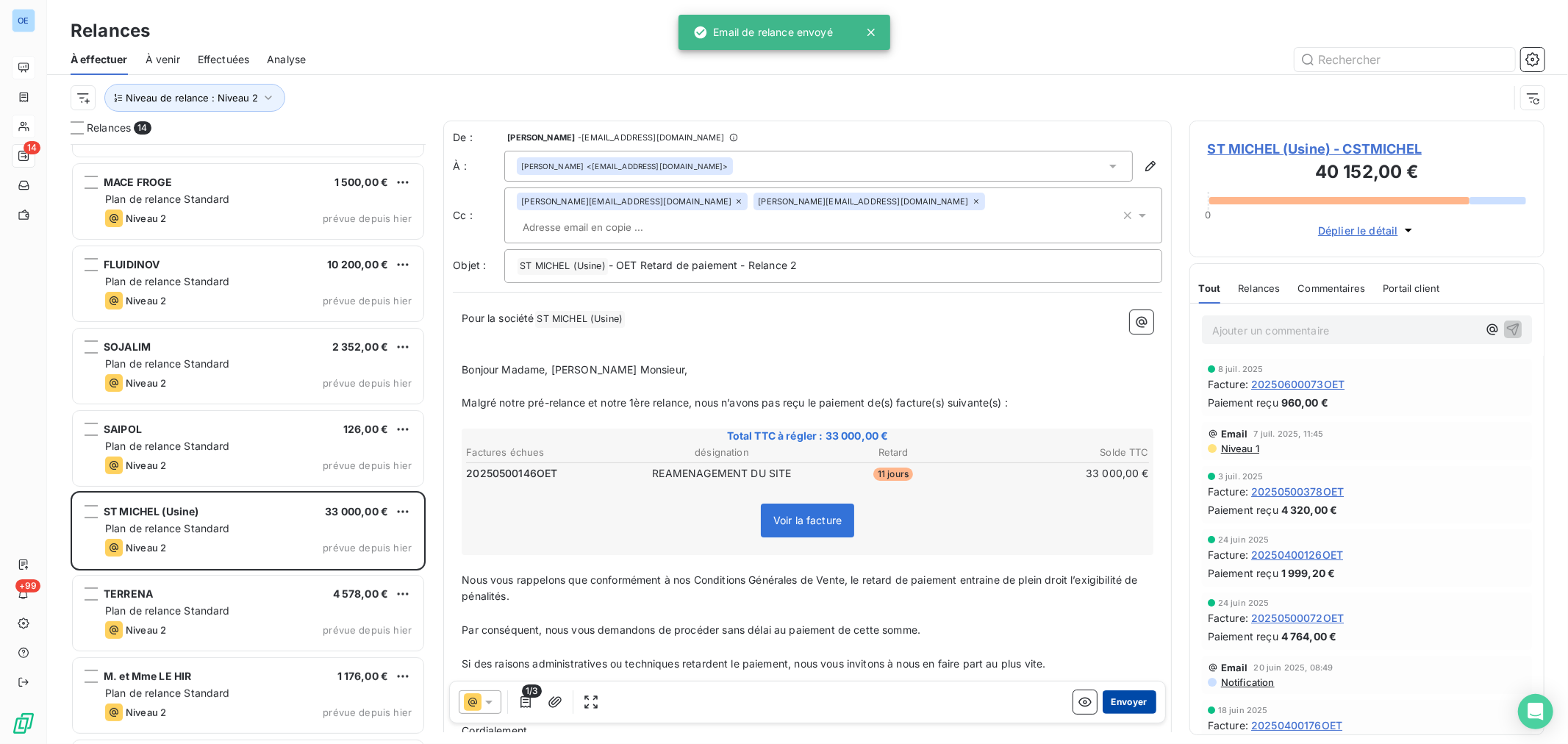 click on "Envoyer" at bounding box center [1129, 702] 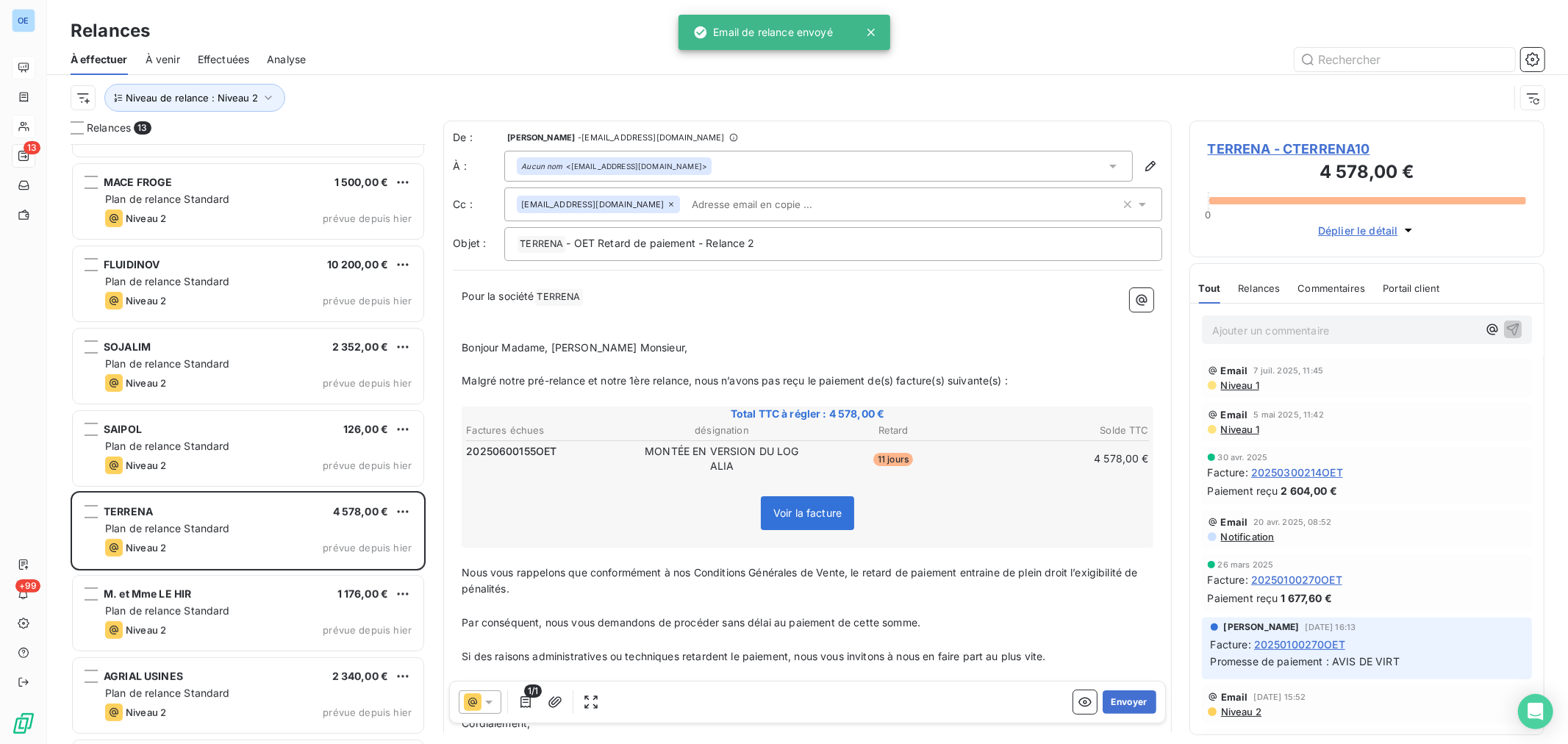 click on "Envoyer" at bounding box center (1129, 702) 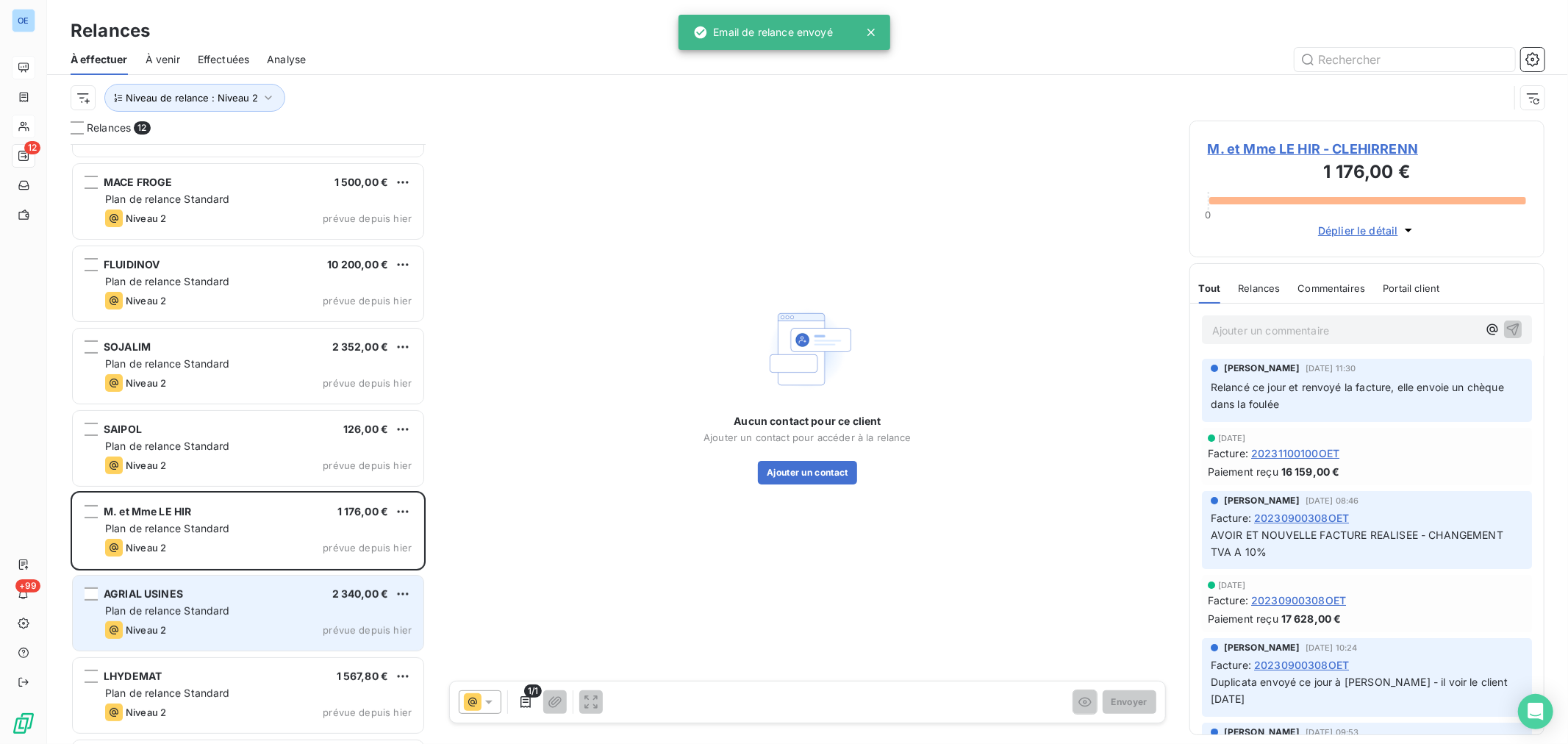 click on "AGRIAL USINES 2 340,00 €" at bounding box center [258, 594] 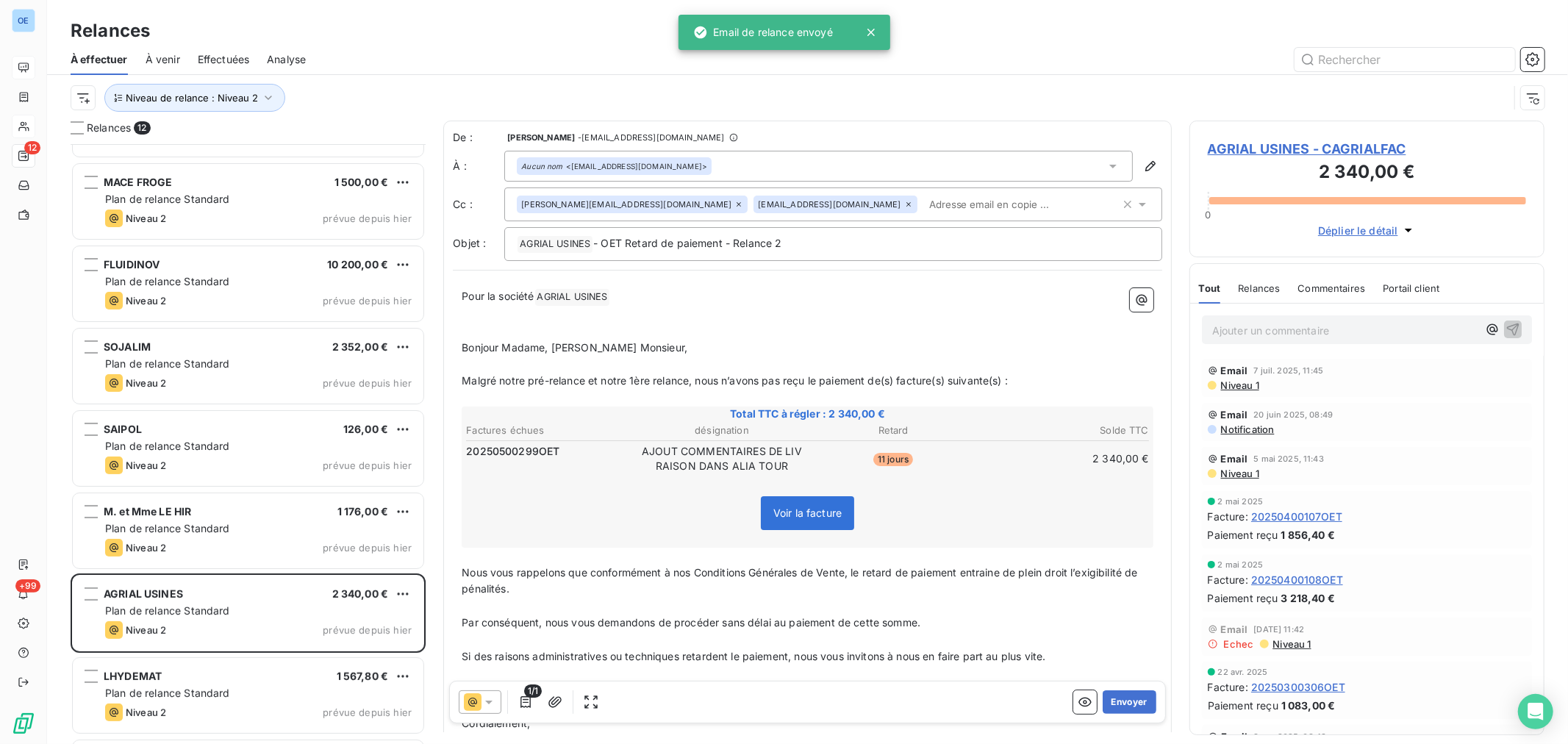 click on "1/1 Envoyer" at bounding box center (807, 702) 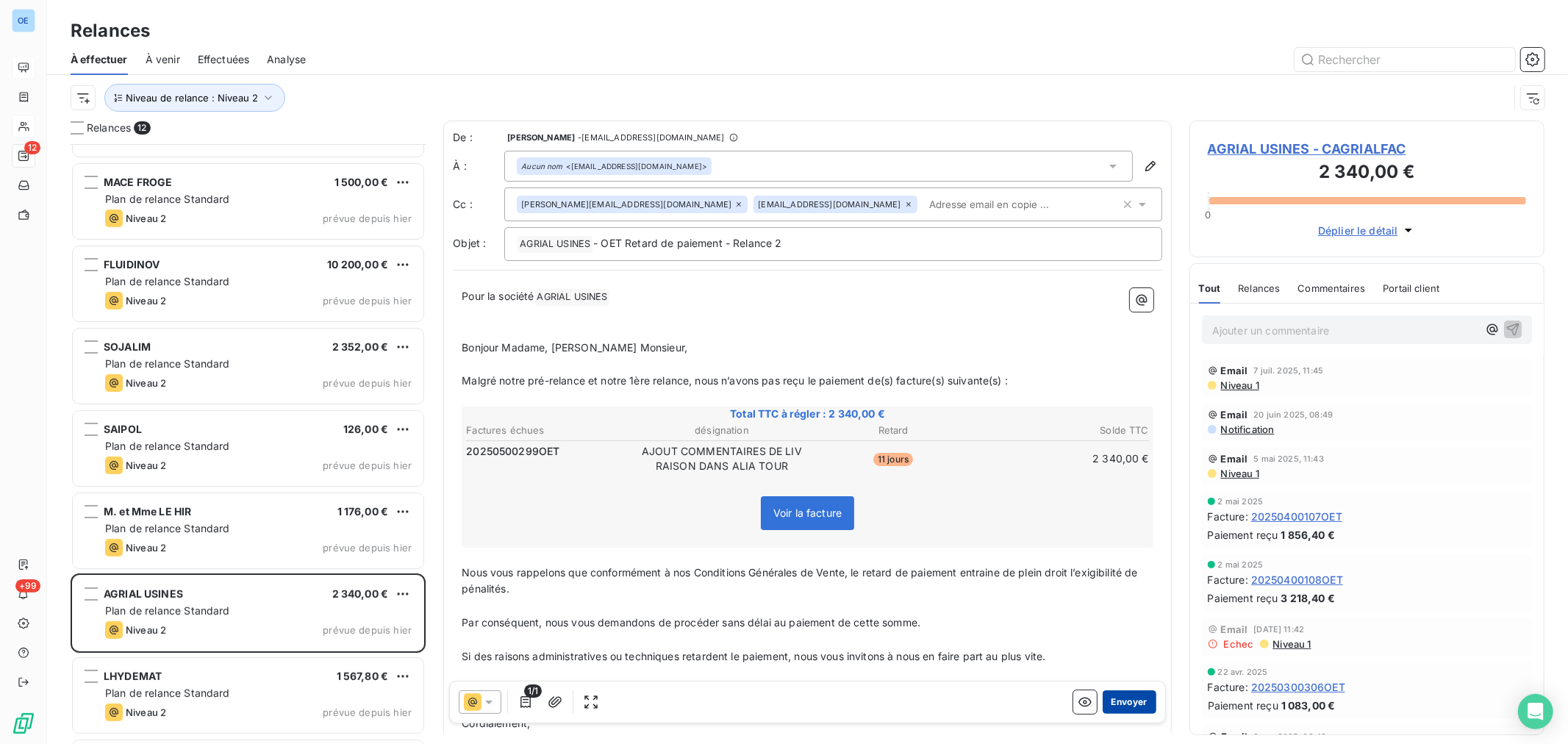 click on "Envoyer" at bounding box center (1129, 702) 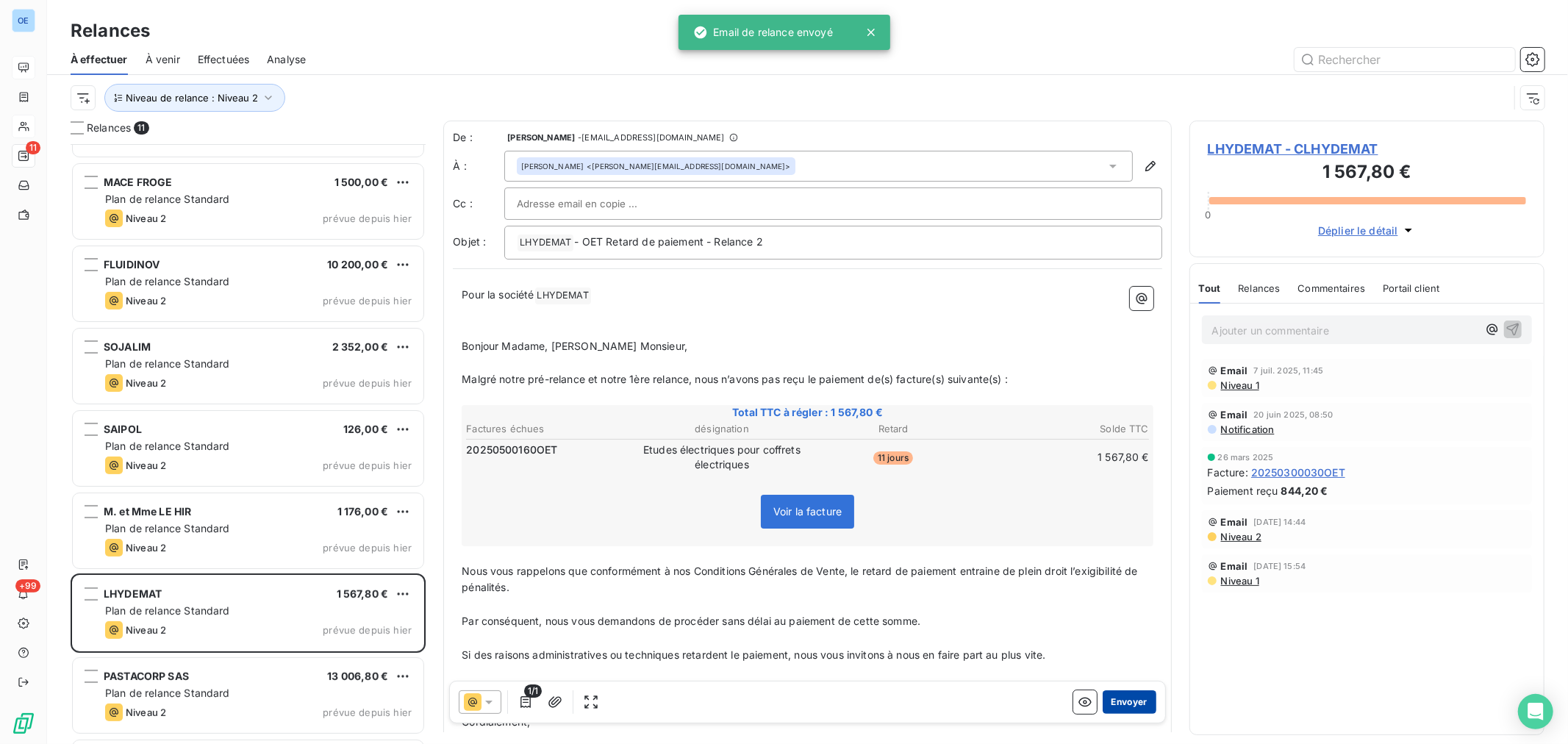 click on "Envoyer" at bounding box center (1129, 702) 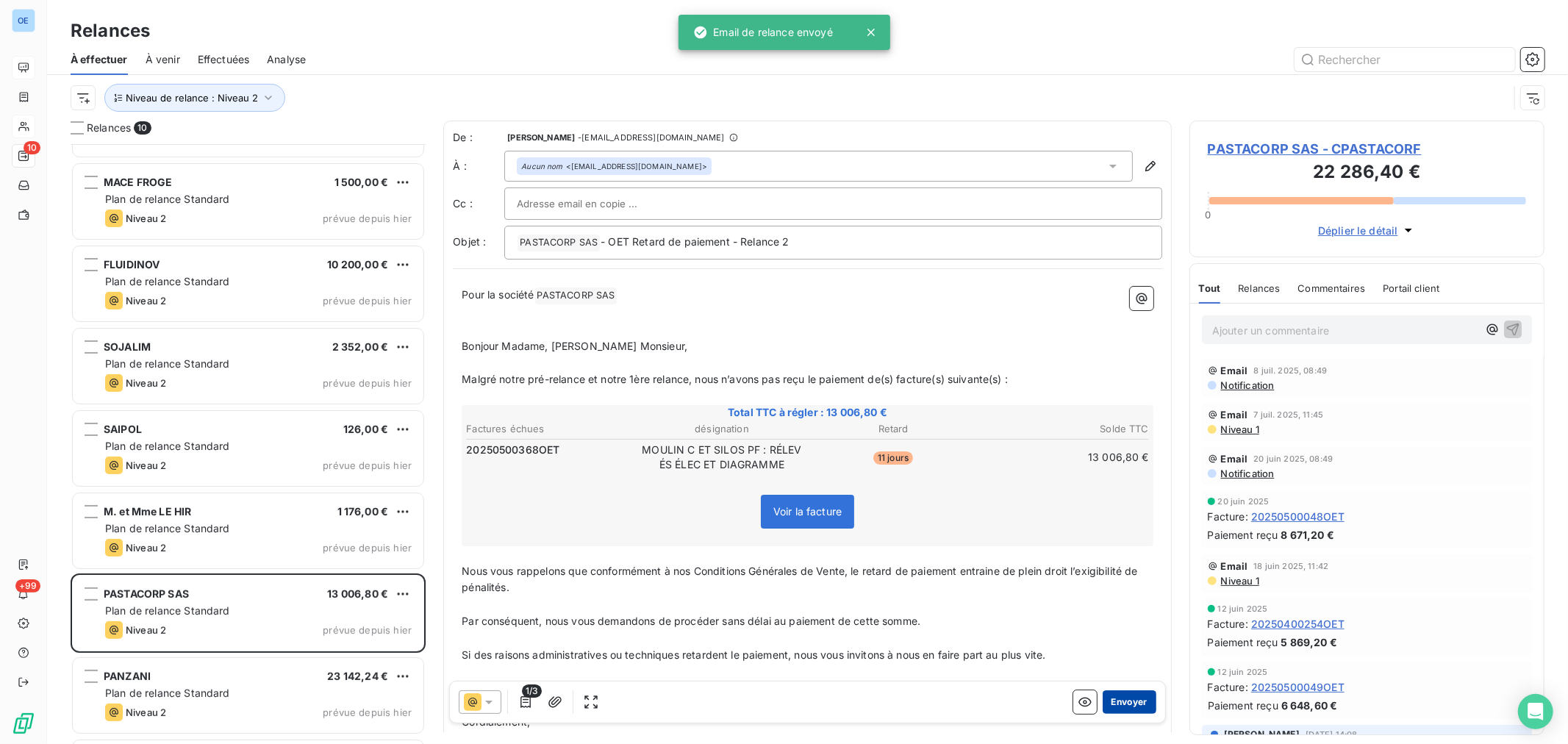 click on "Envoyer" at bounding box center [1129, 702] 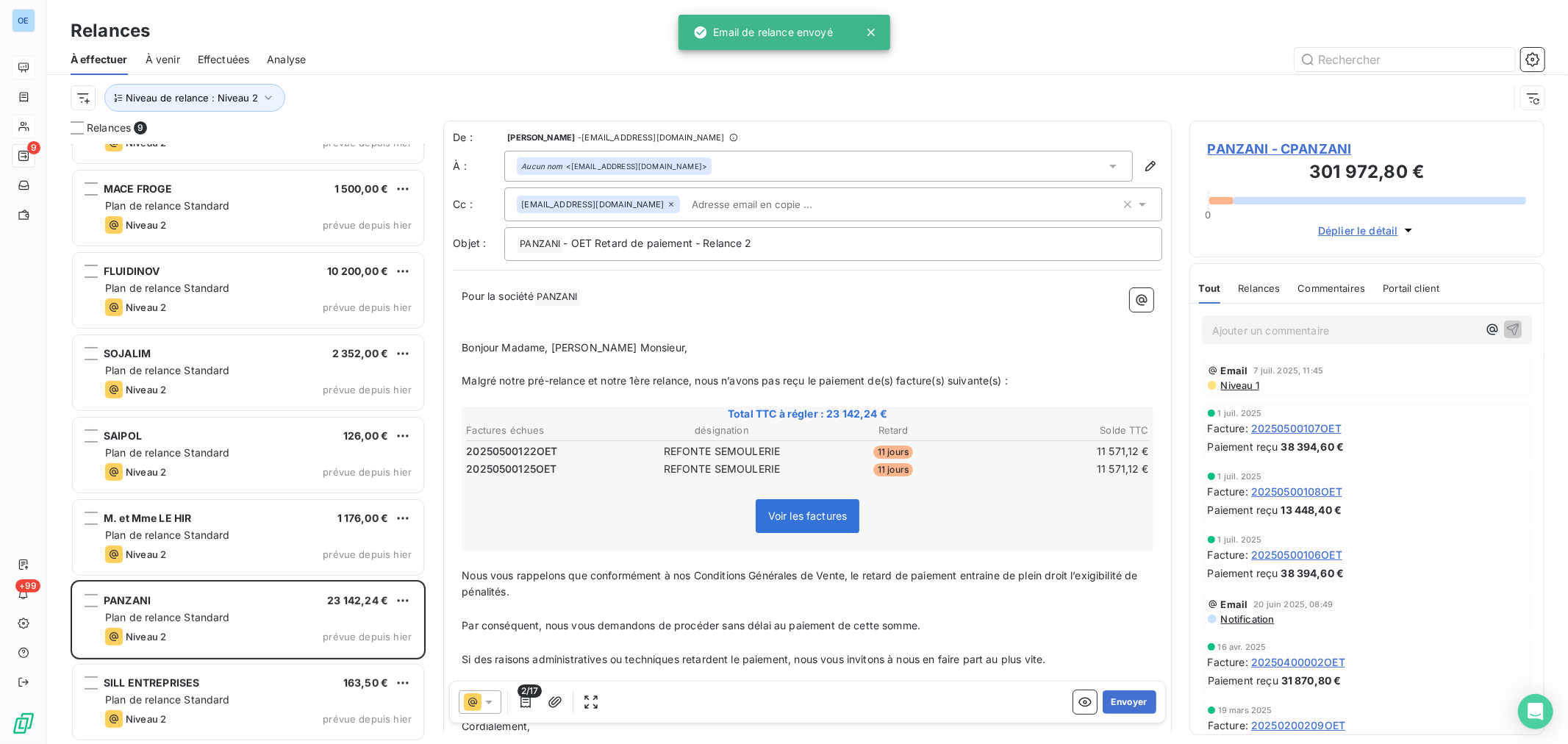 scroll, scrollTop: 142, scrollLeft: 0, axis: vertical 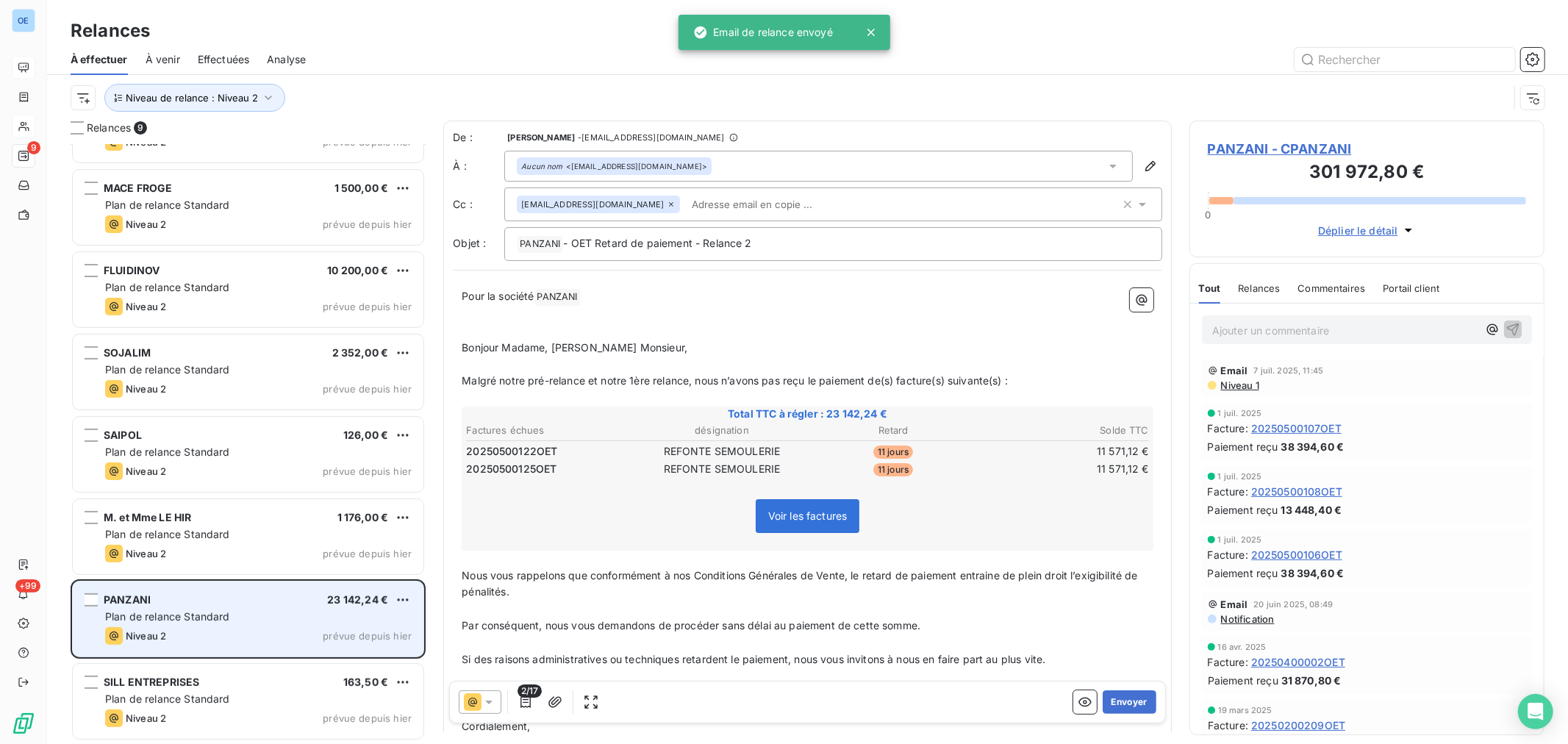click on "Niveau 2 prévue depuis hier" at bounding box center [258, 636] 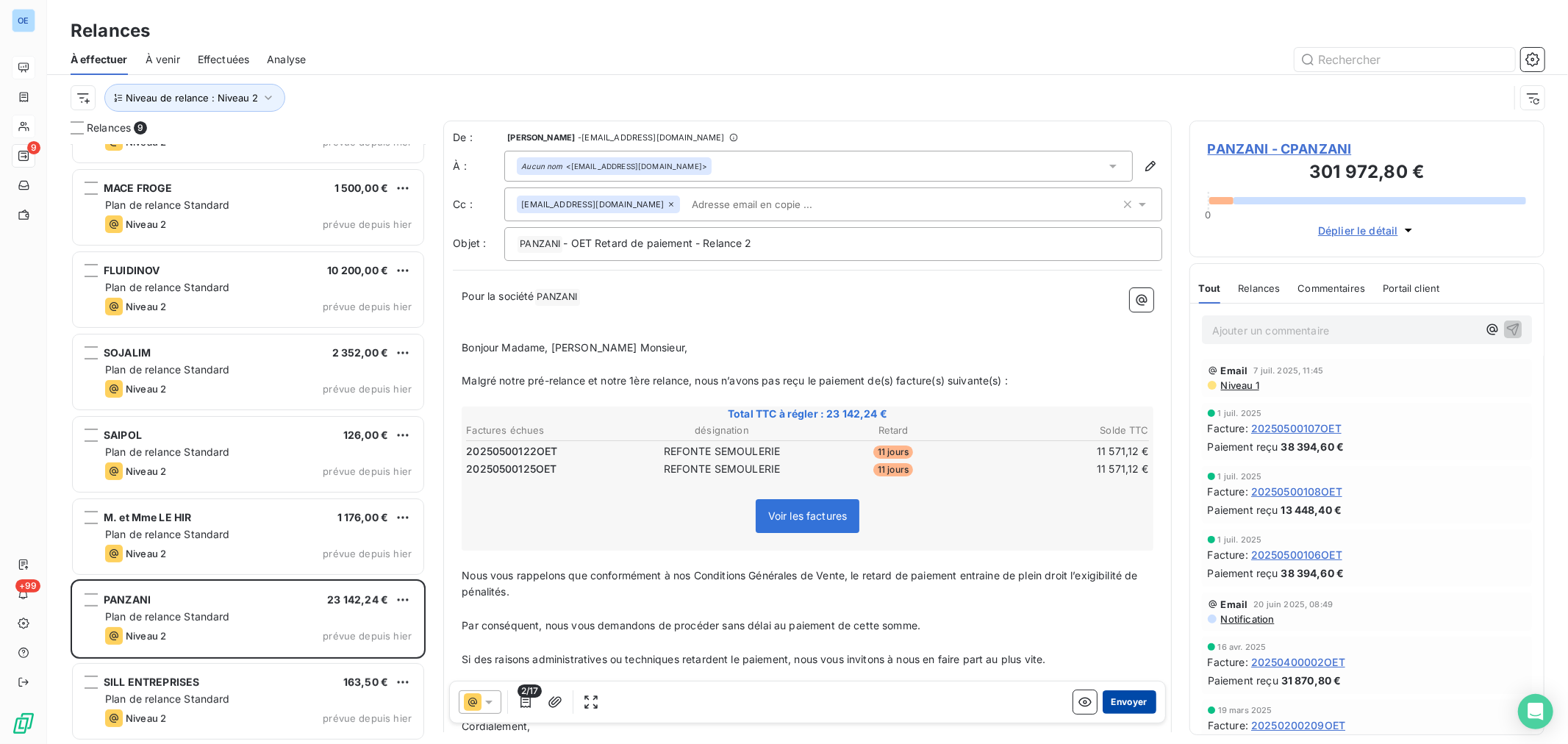 click on "Envoyer" at bounding box center (1129, 702) 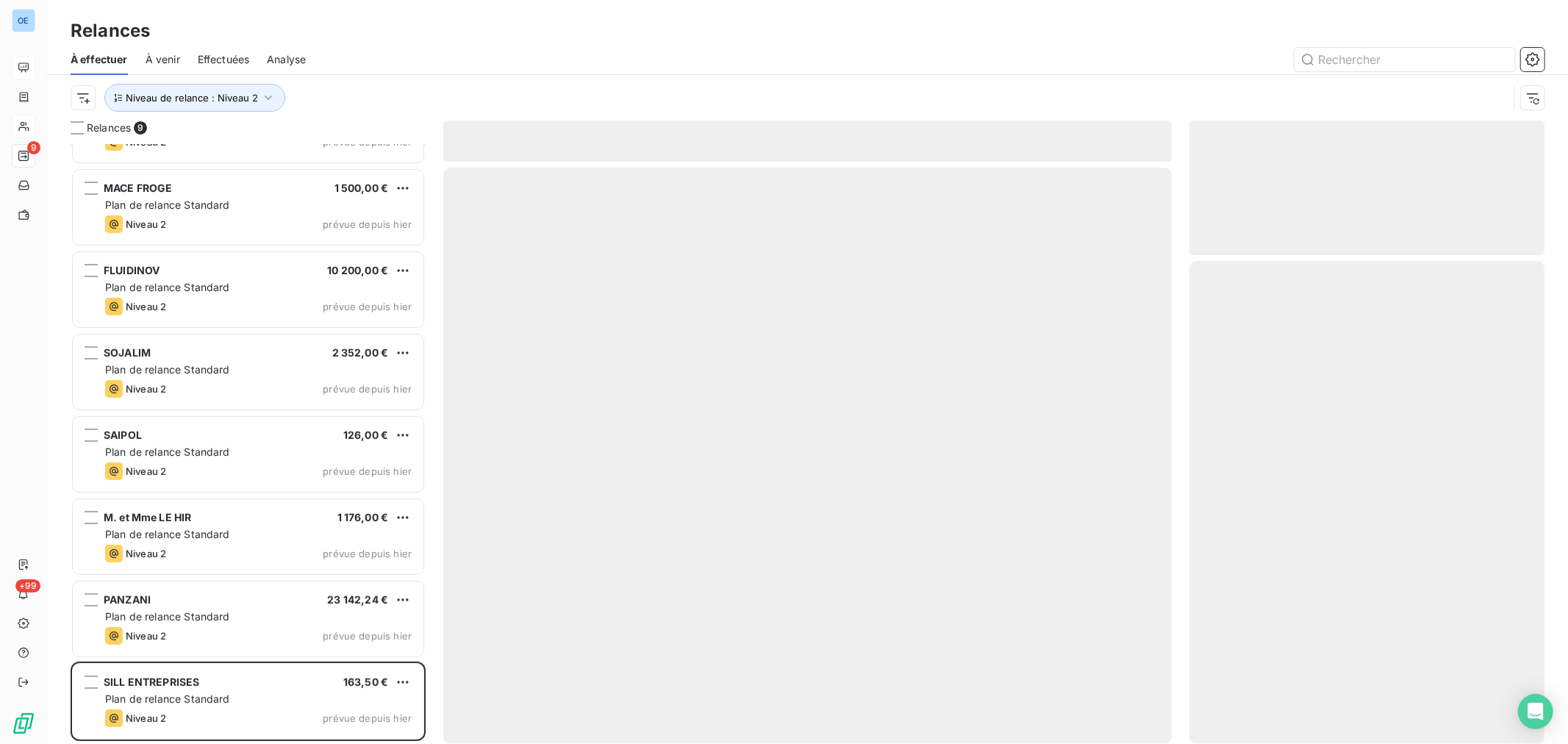 scroll, scrollTop: 59, scrollLeft: 0, axis: vertical 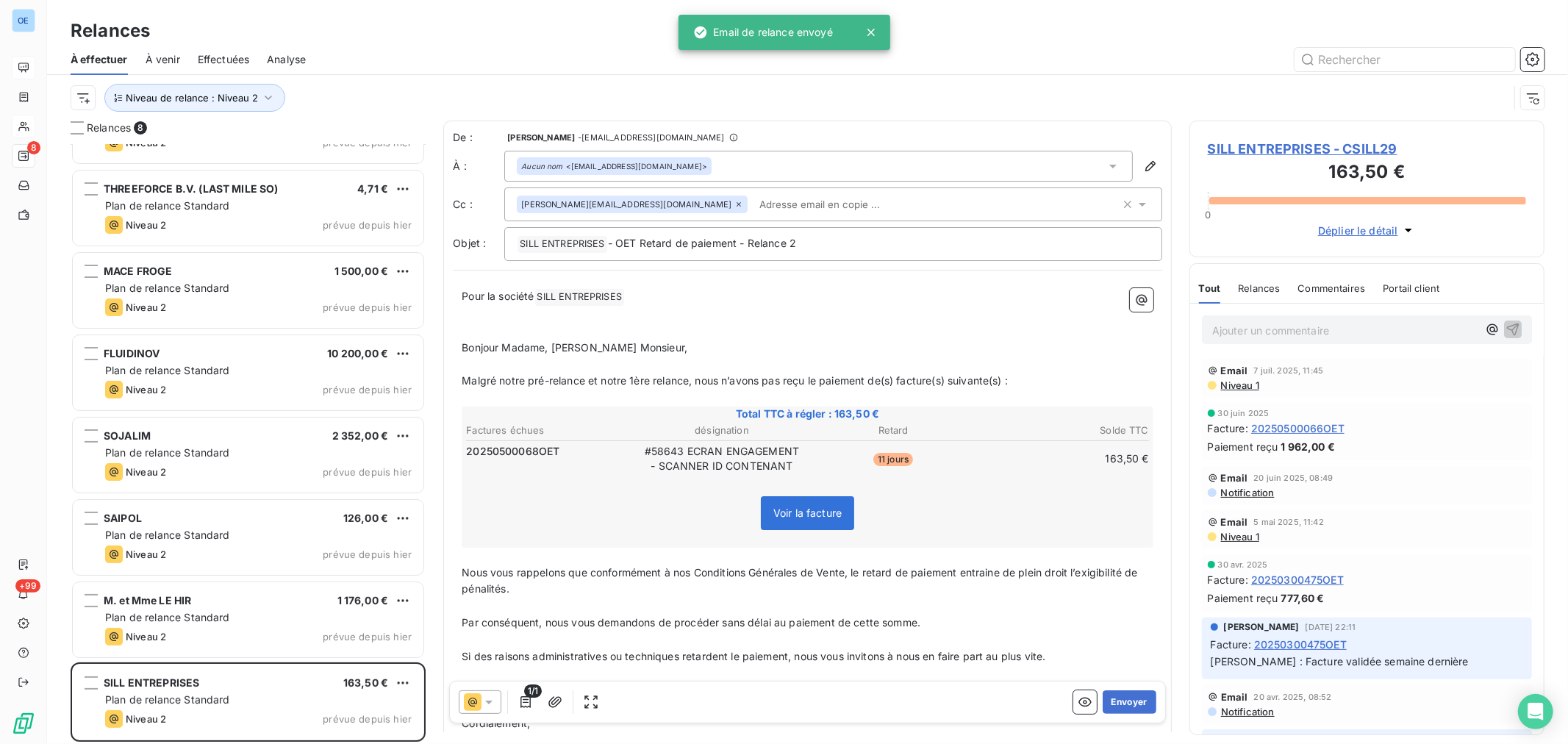 click on "Envoyer" at bounding box center (1129, 702) 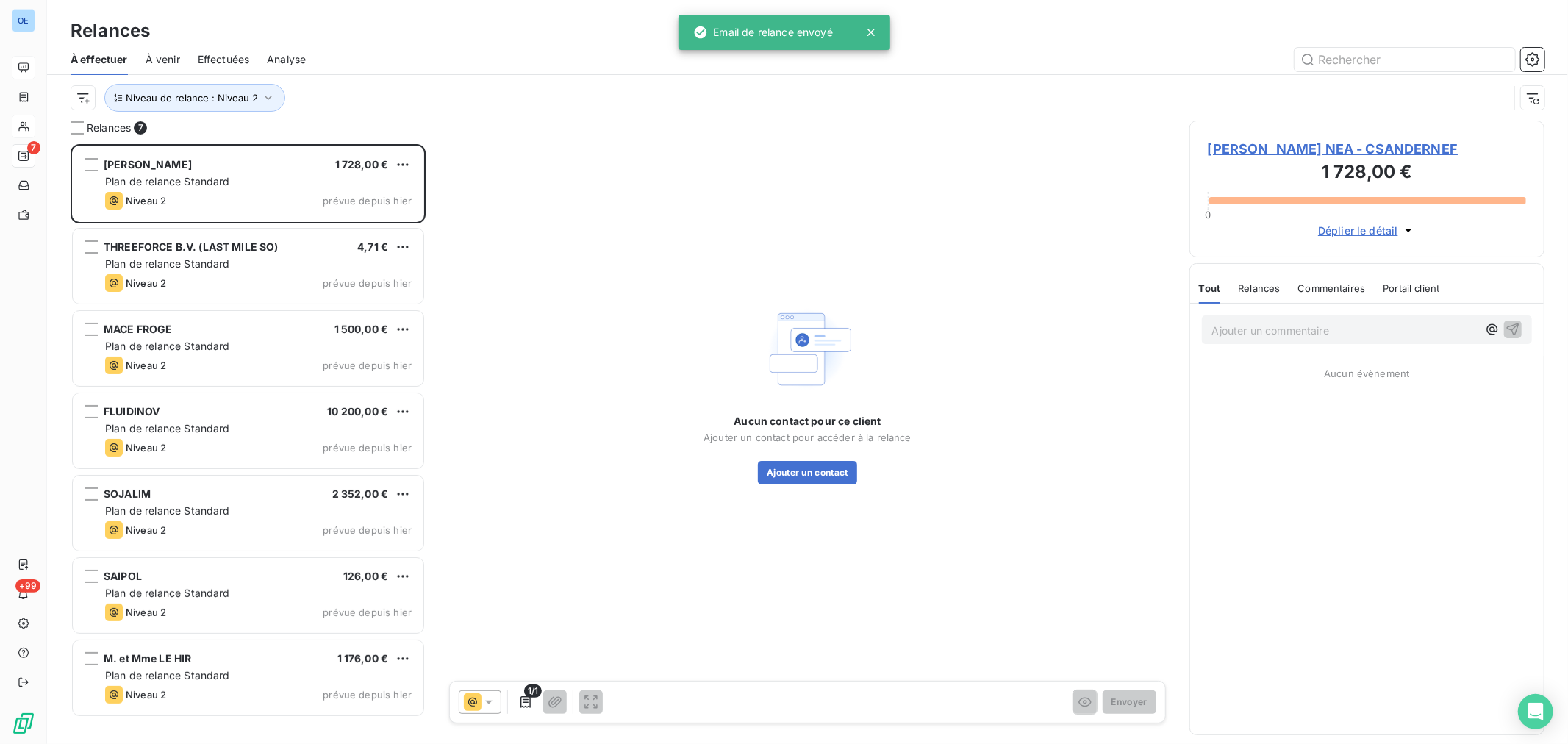 scroll, scrollTop: 0, scrollLeft: 0, axis: both 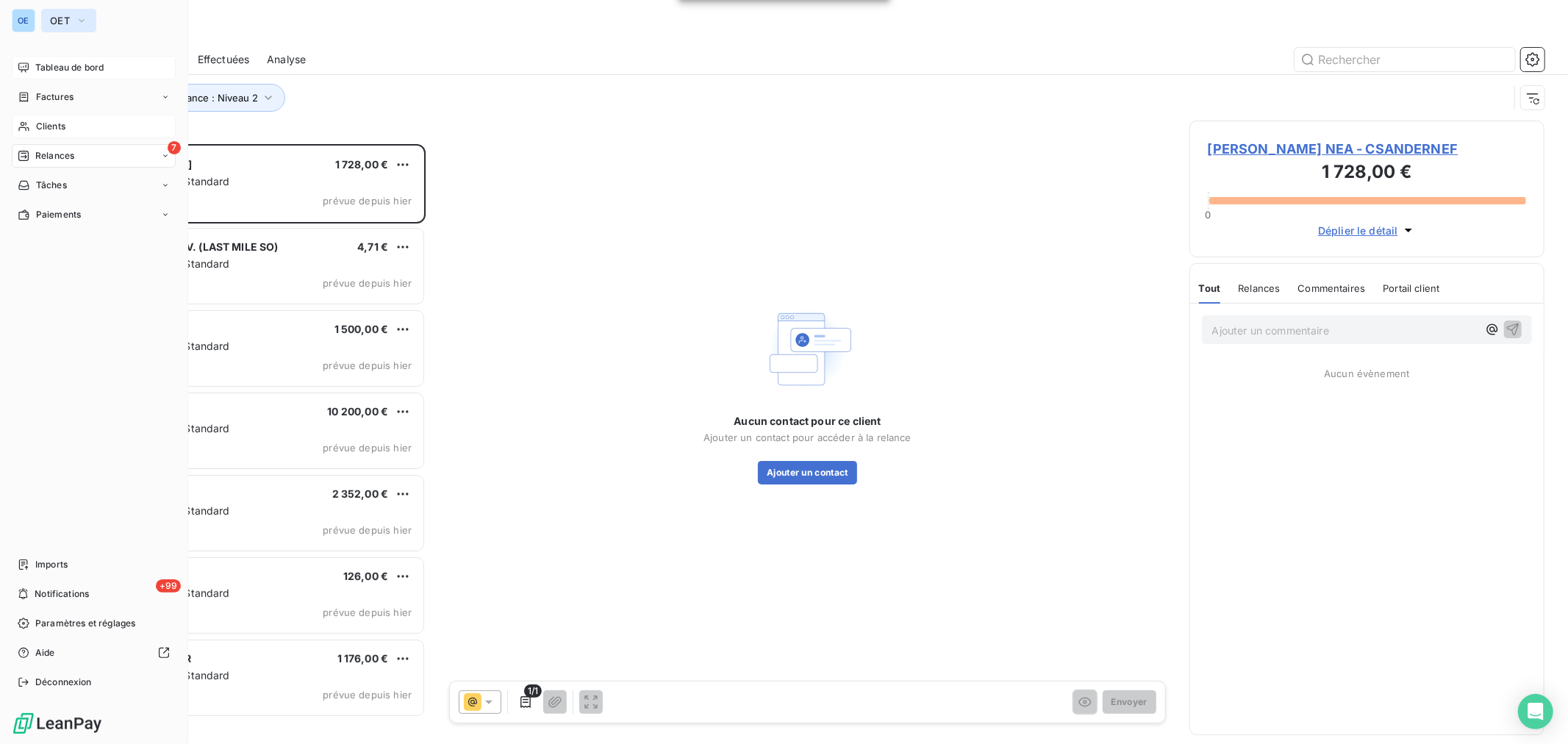 click on "OET" at bounding box center (60, 21) 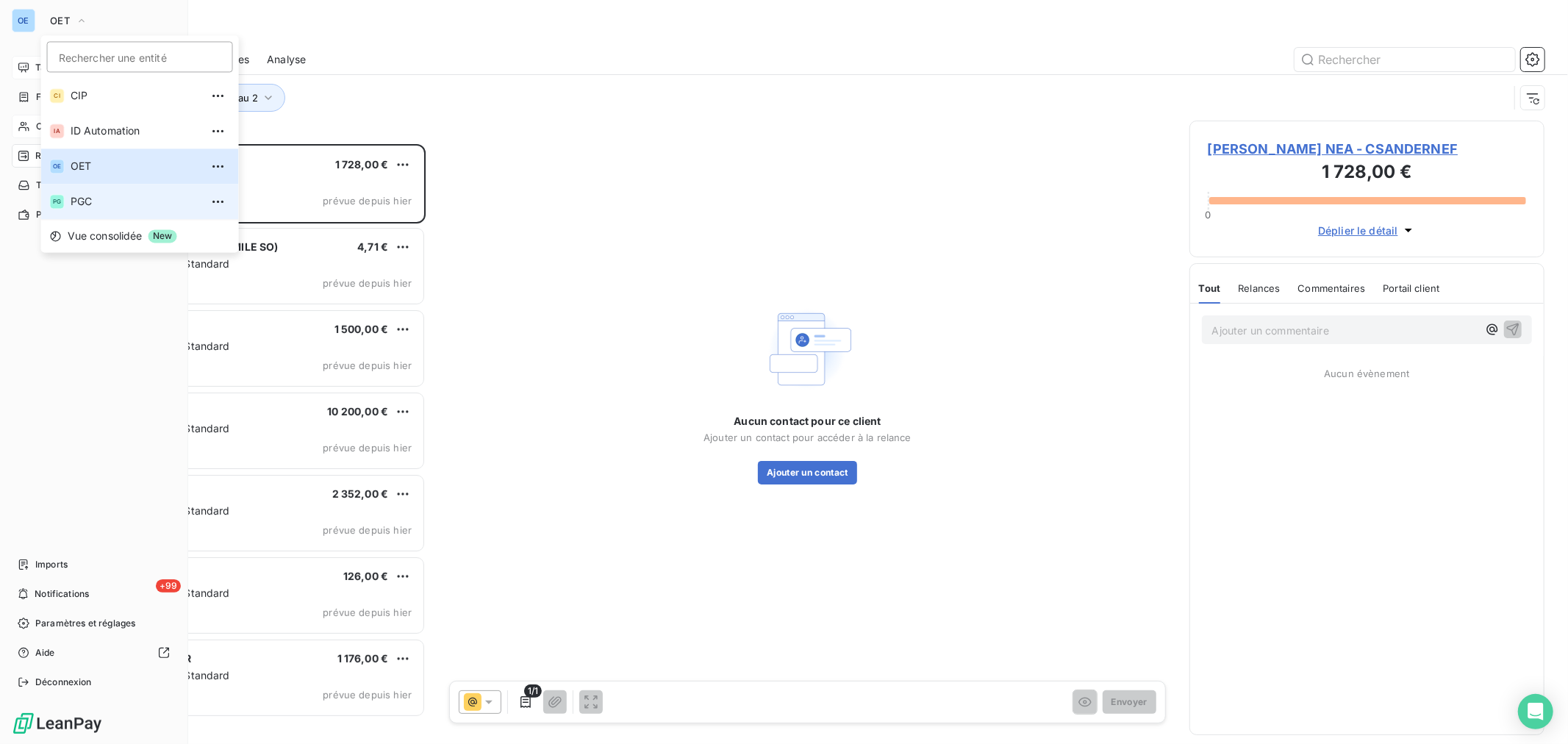 click on "PGC" at bounding box center [135, 201] 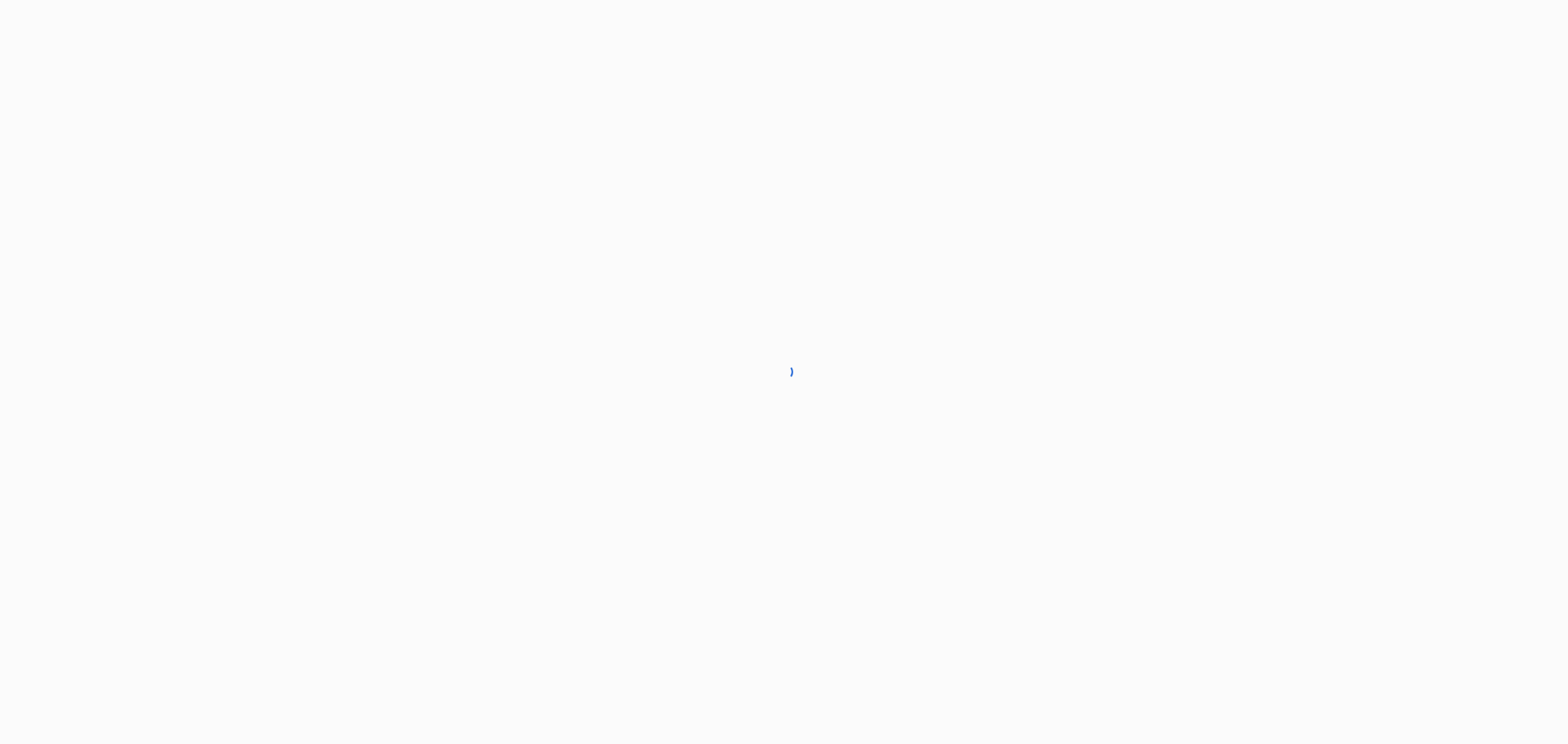 scroll, scrollTop: 0, scrollLeft: 0, axis: both 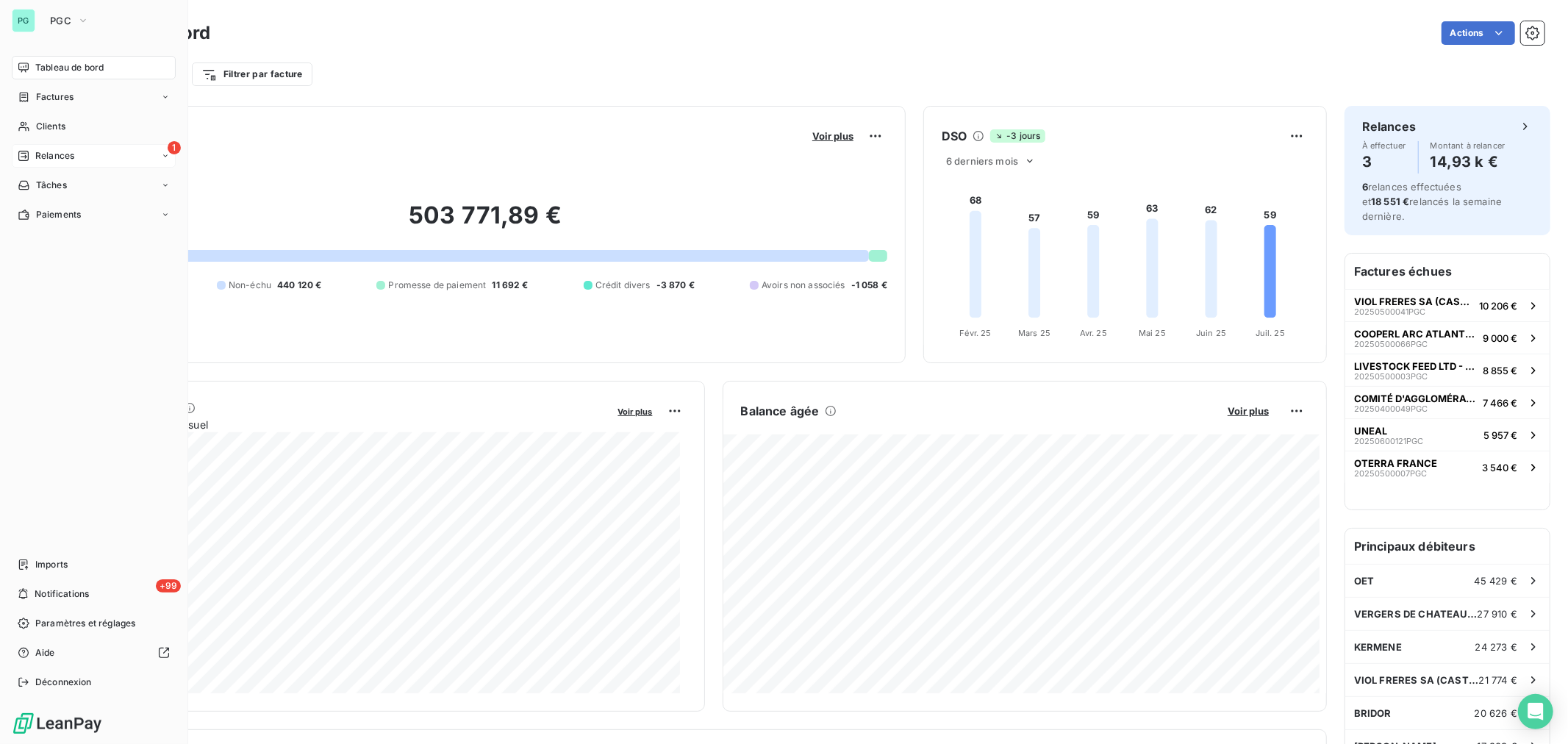 click on "1 Relances" at bounding box center [93, 156] 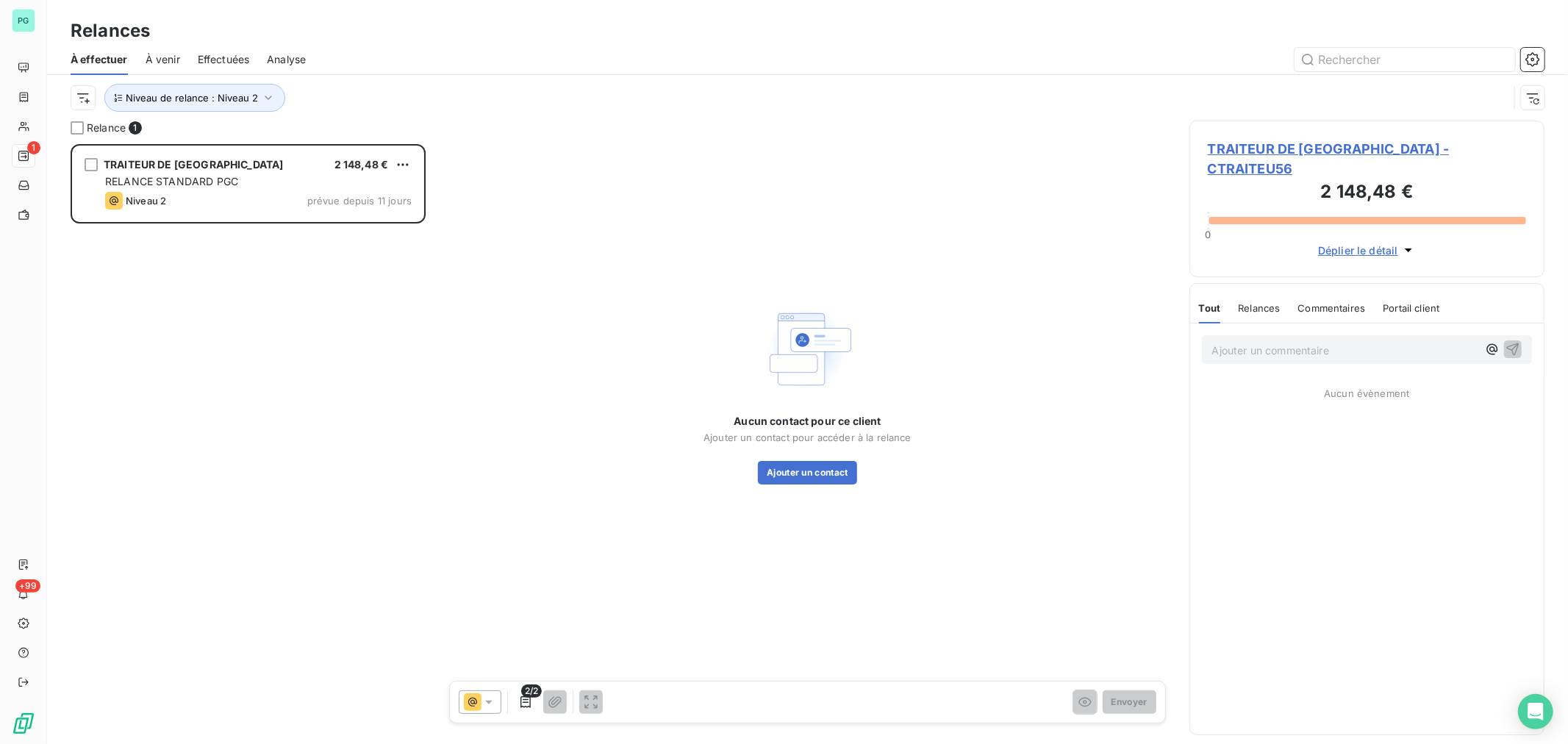 scroll, scrollTop: 12, scrollLeft: 12, axis: both 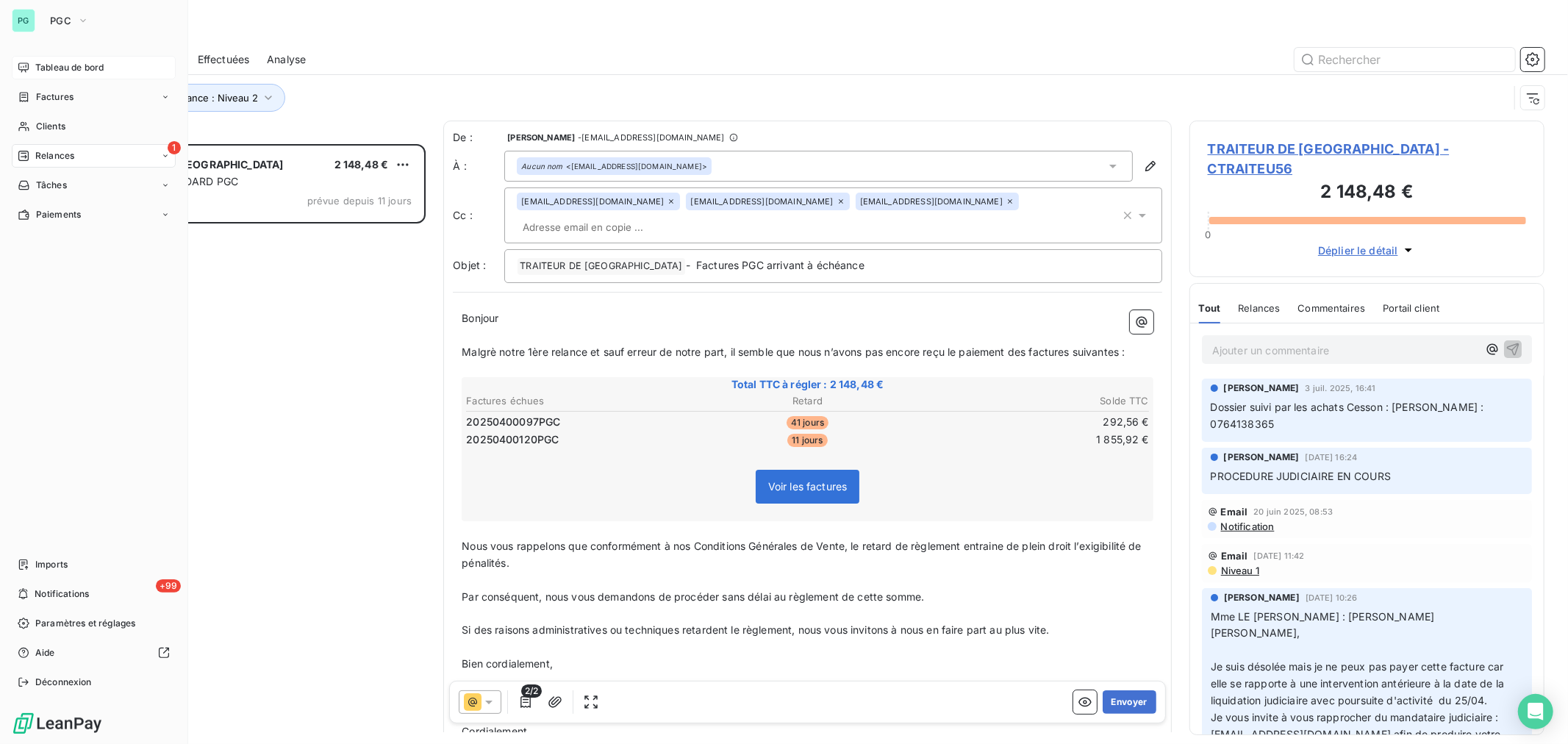 click on "Tableau de bord" at bounding box center [69, 68] 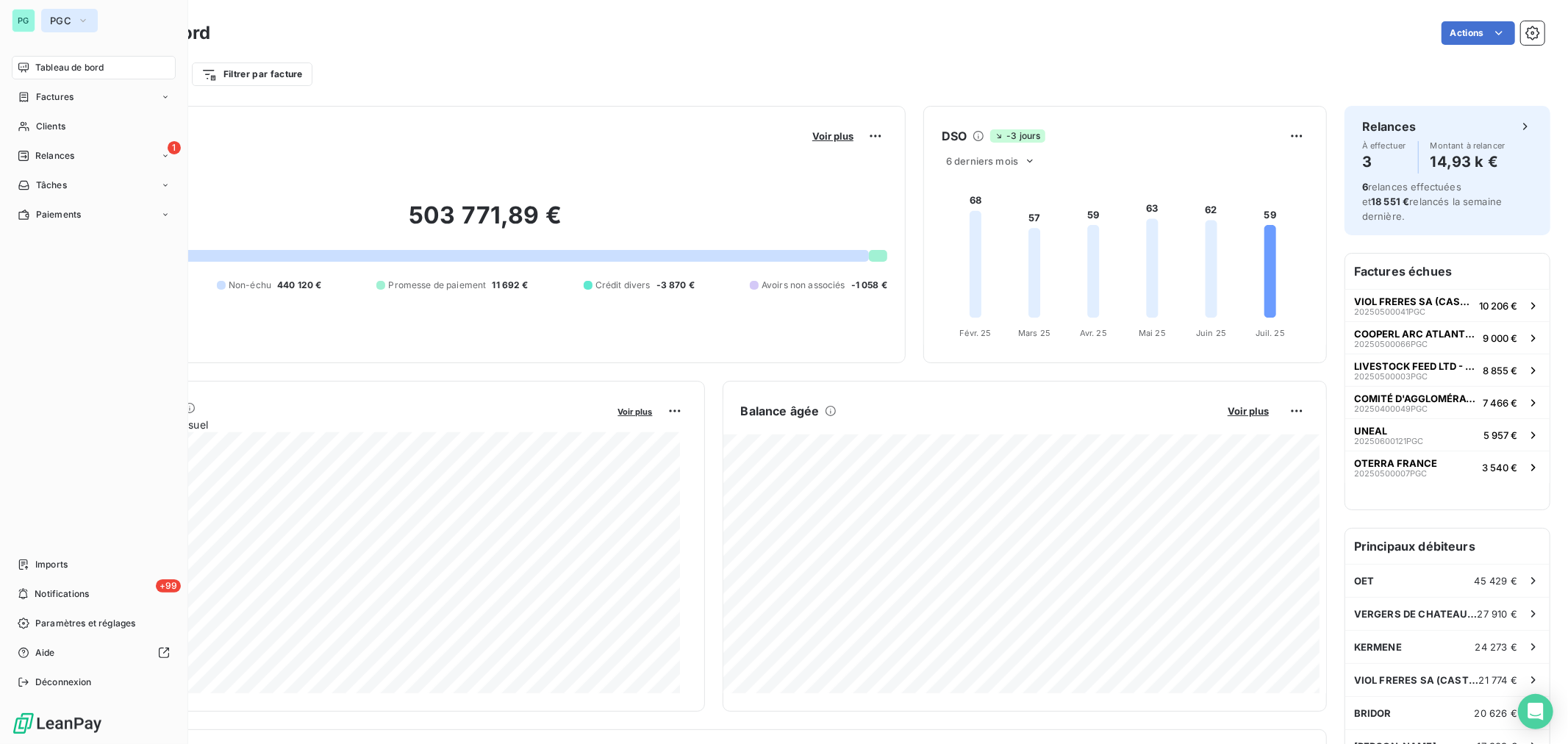 click 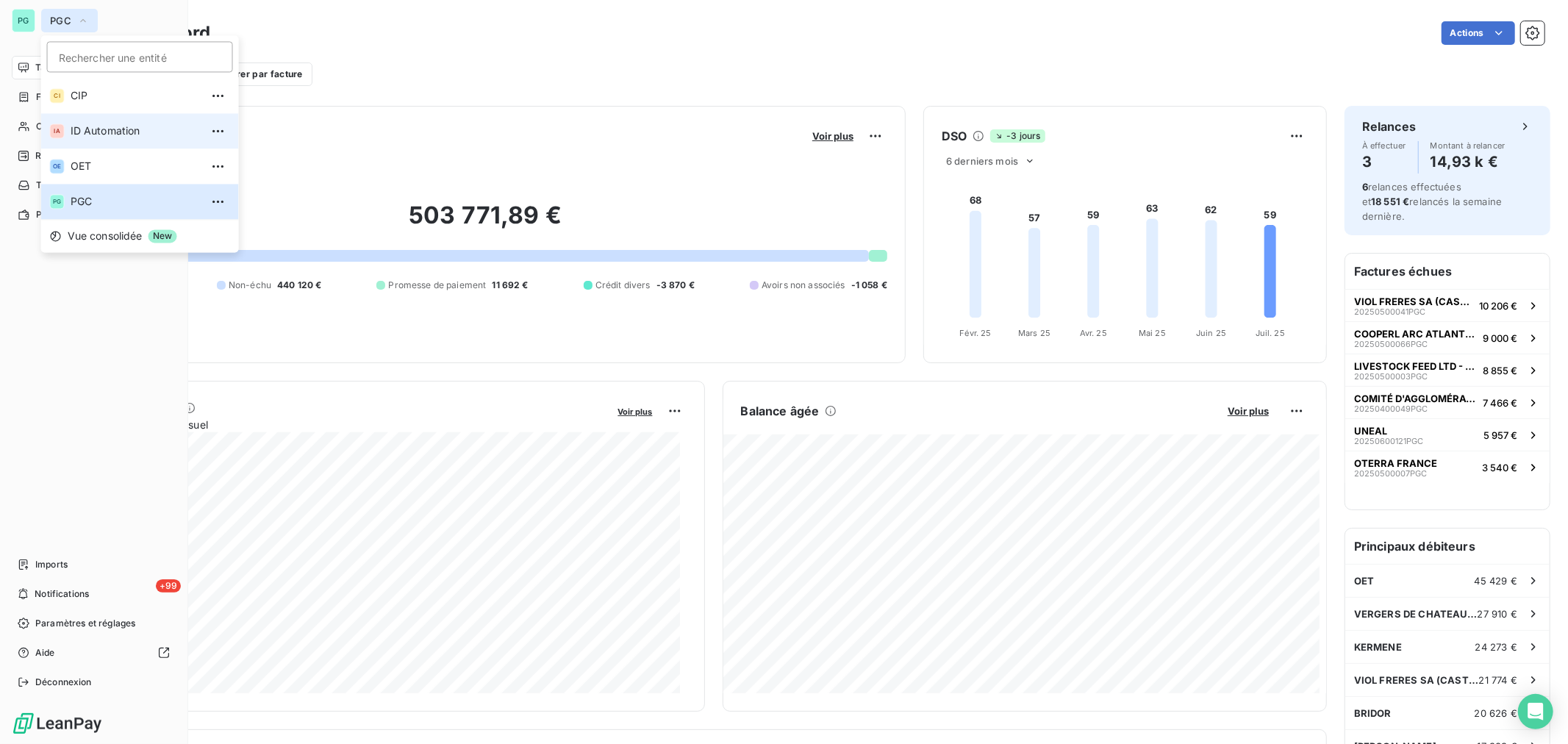 click on "ID Automation" at bounding box center [135, 131] 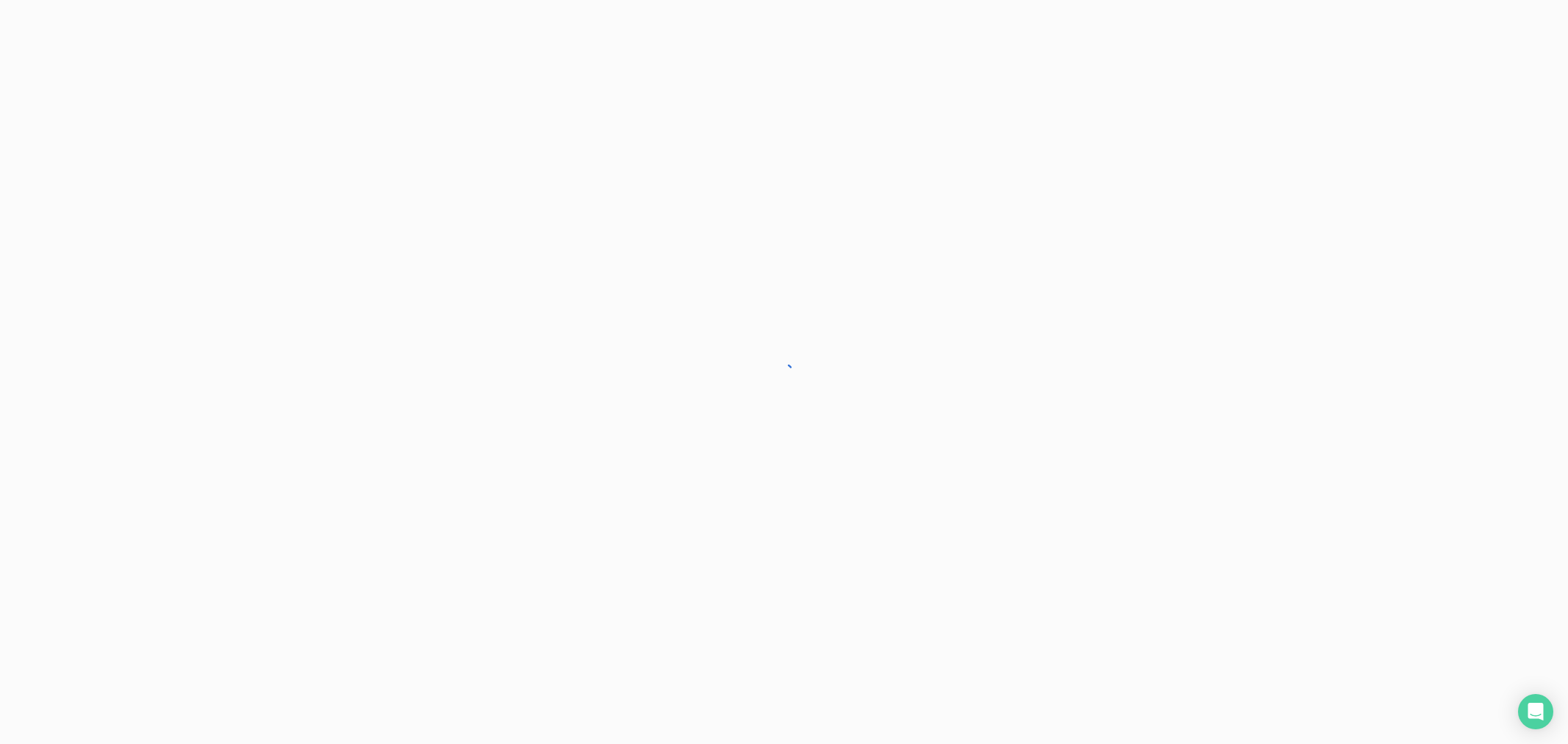 scroll, scrollTop: 0, scrollLeft: 0, axis: both 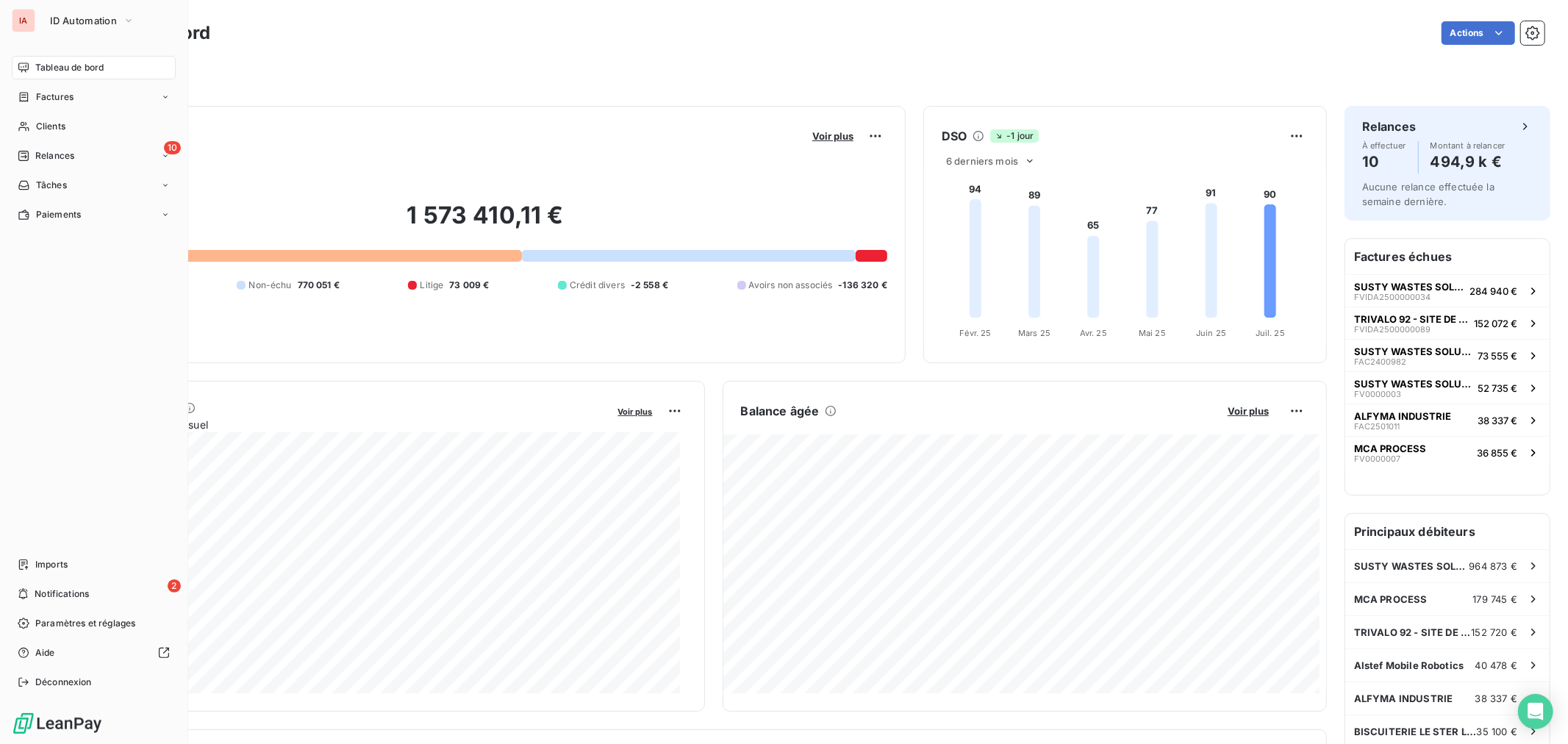 click on "Relances" at bounding box center (54, 156) 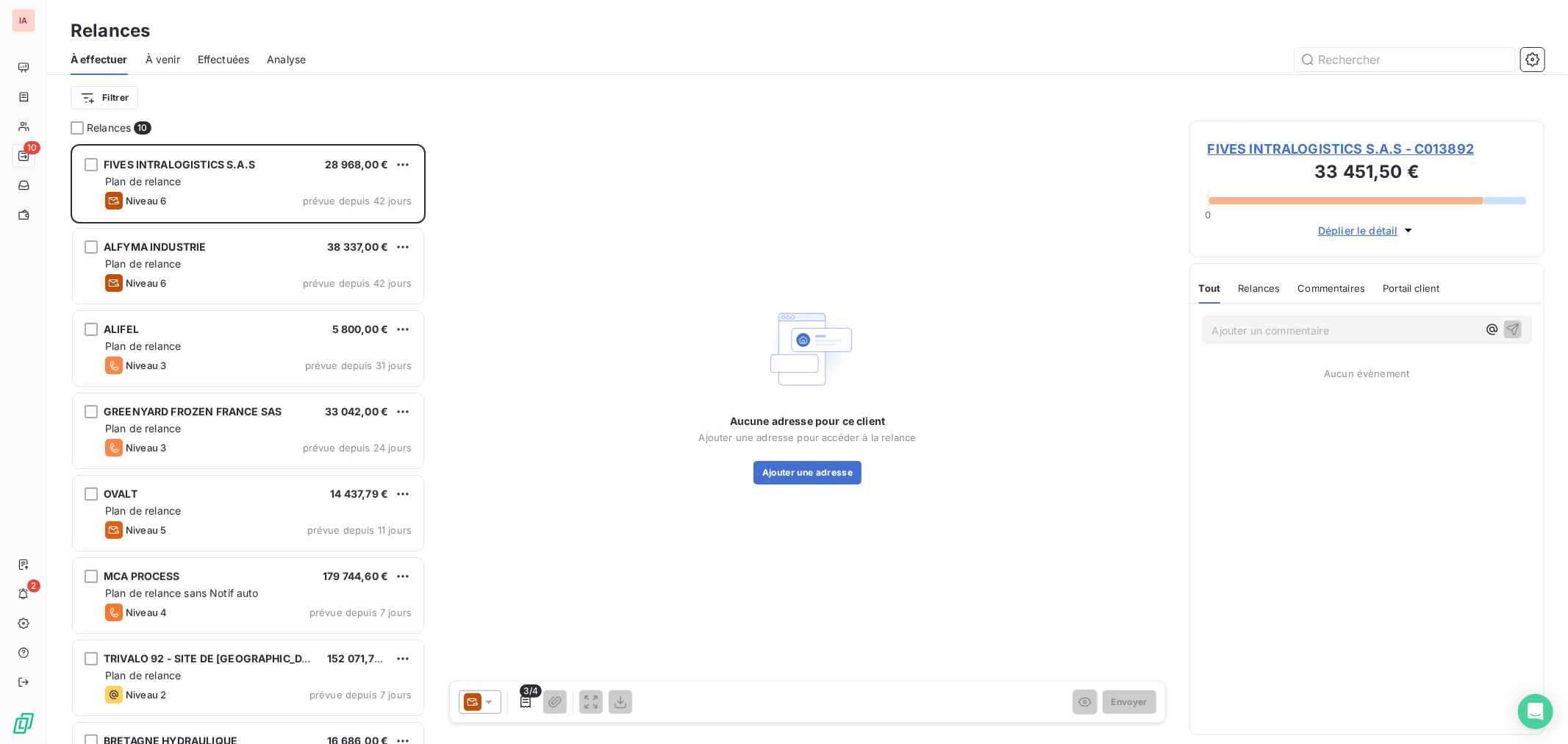 scroll, scrollTop: 12, scrollLeft: 12, axis: both 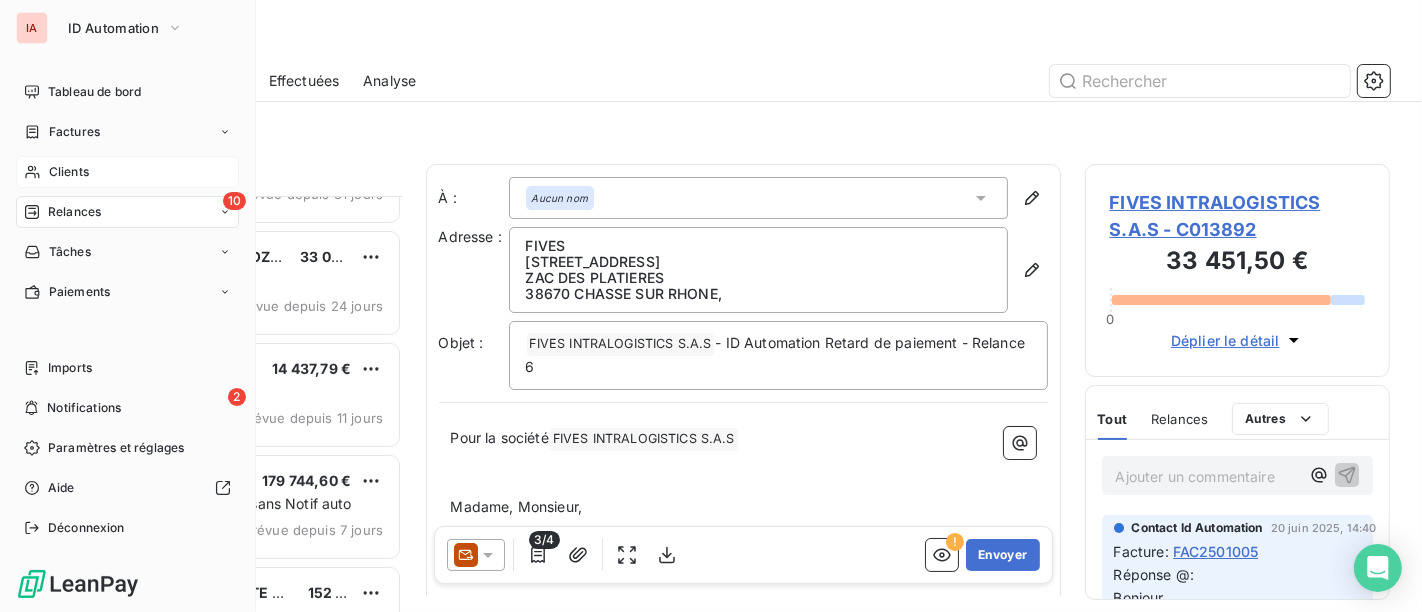 click on "Clients" at bounding box center (127, 172) 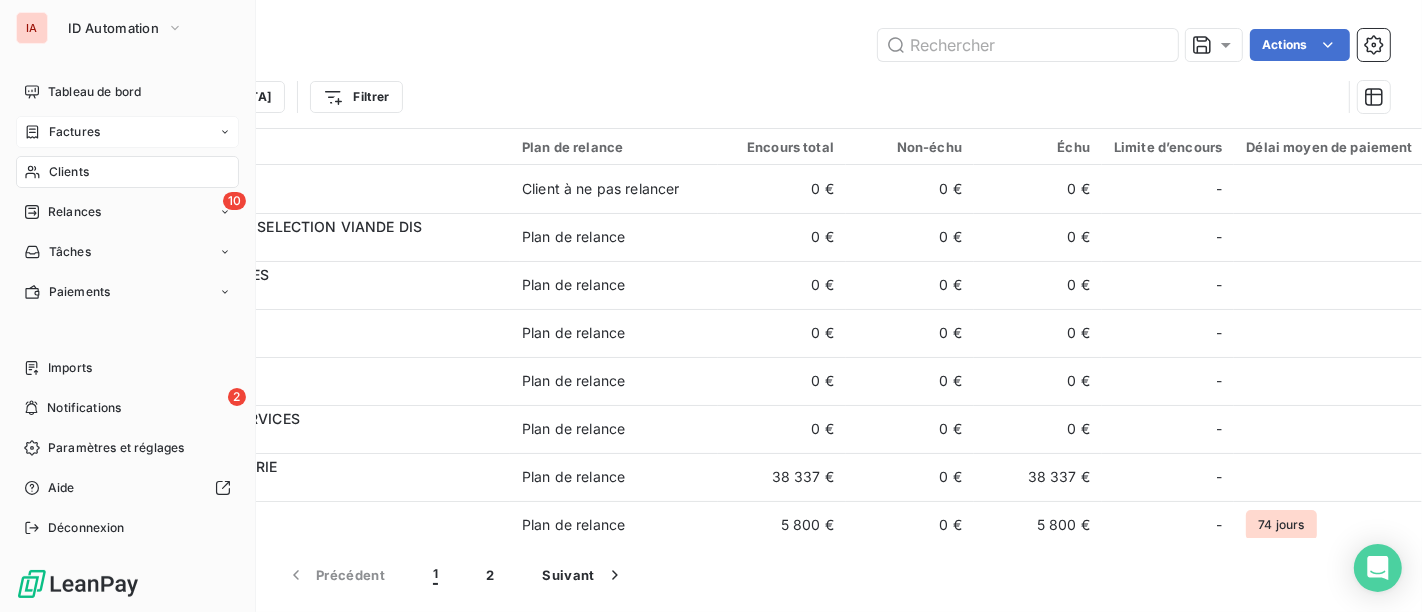 click on "Factures" at bounding box center (74, 132) 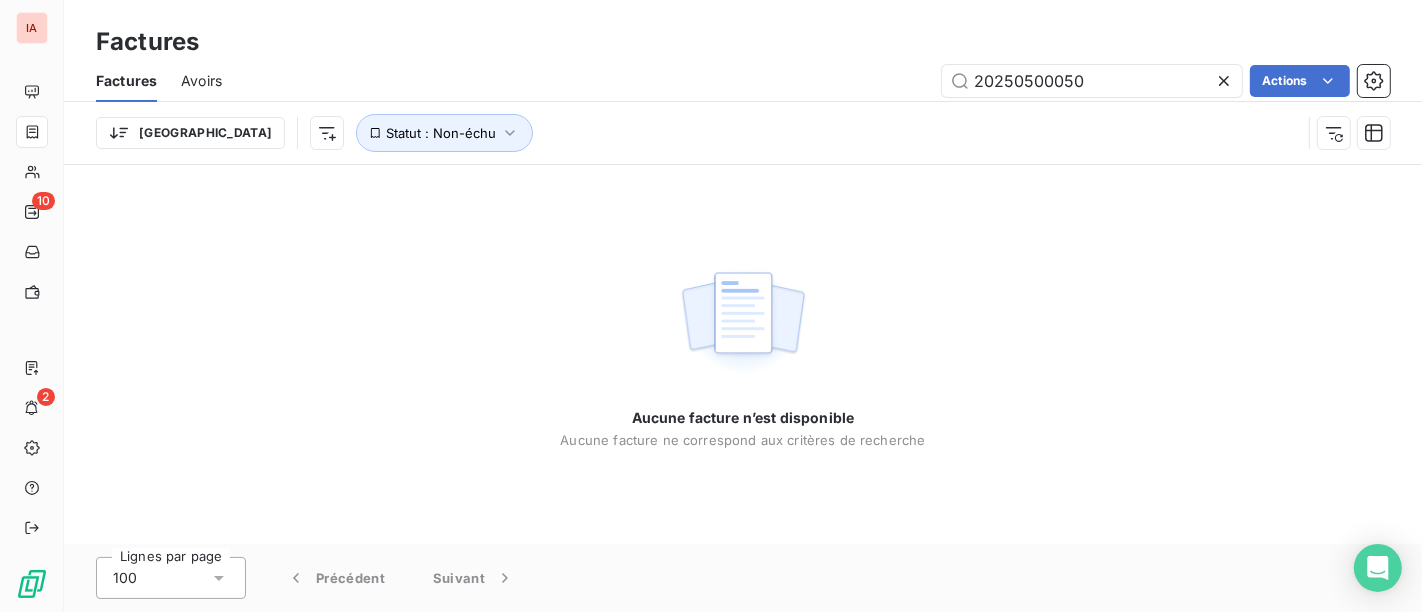 click on "Factures" at bounding box center (743, 42) 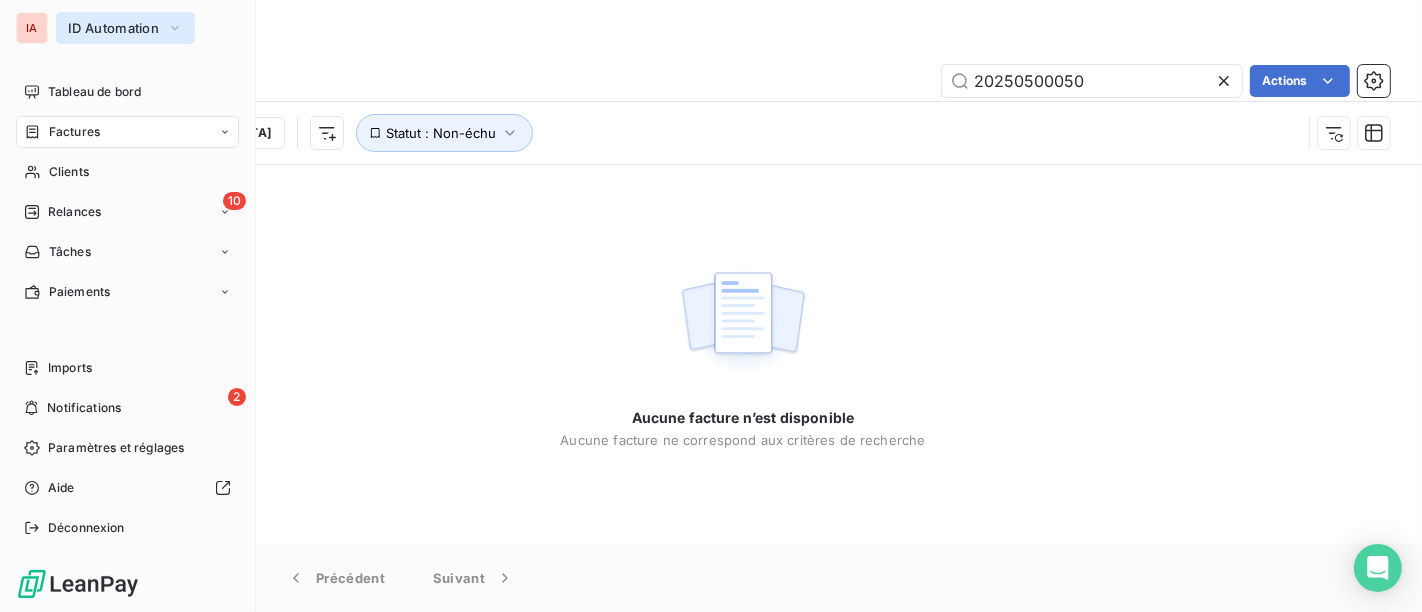 click on "ID Automation" at bounding box center (113, 28) 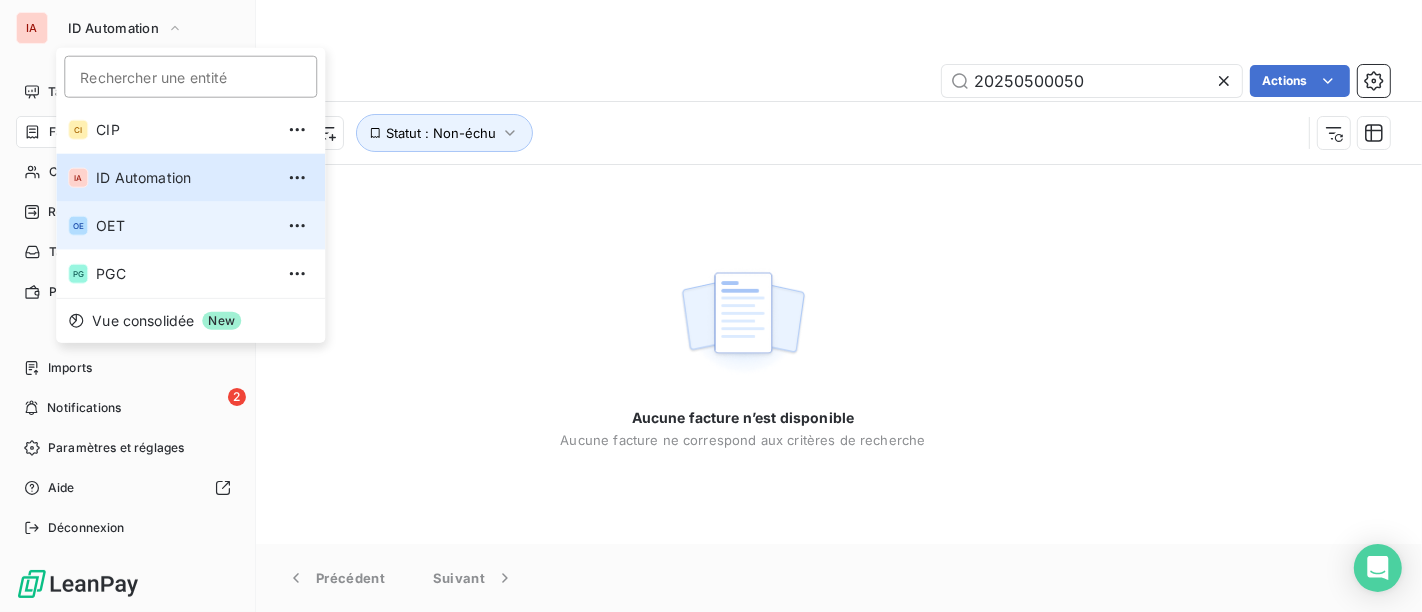 click on "OET" at bounding box center [184, 226] 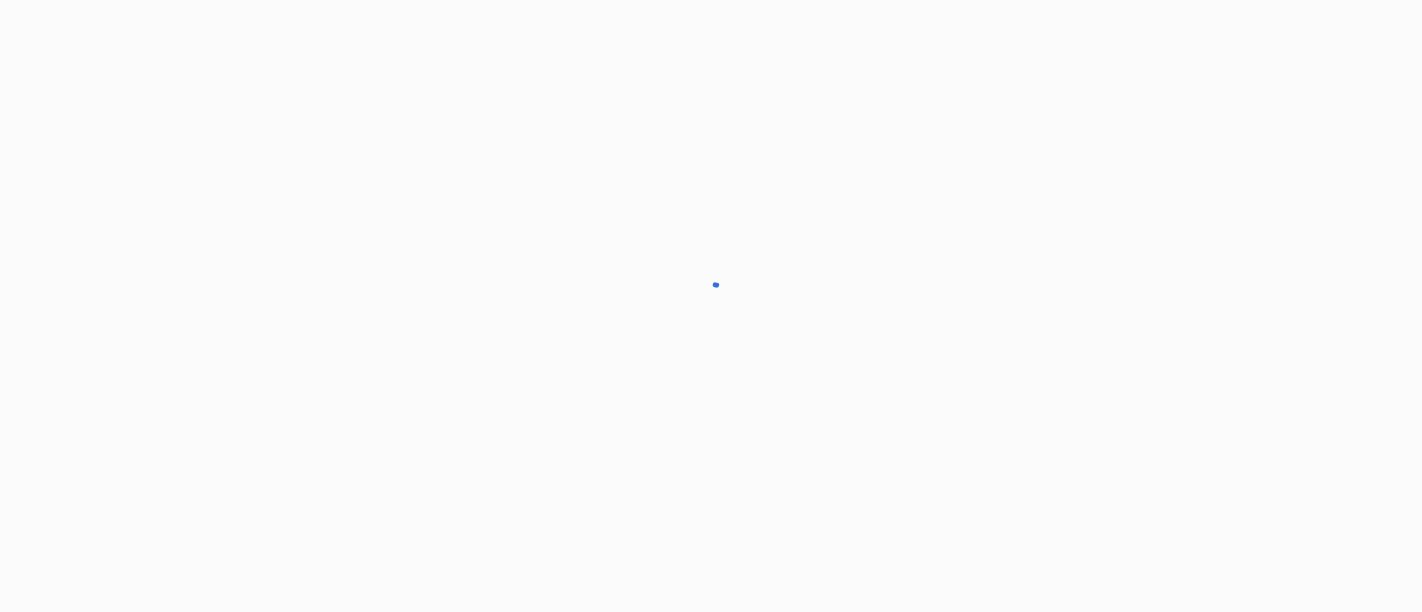 scroll, scrollTop: 0, scrollLeft: 0, axis: both 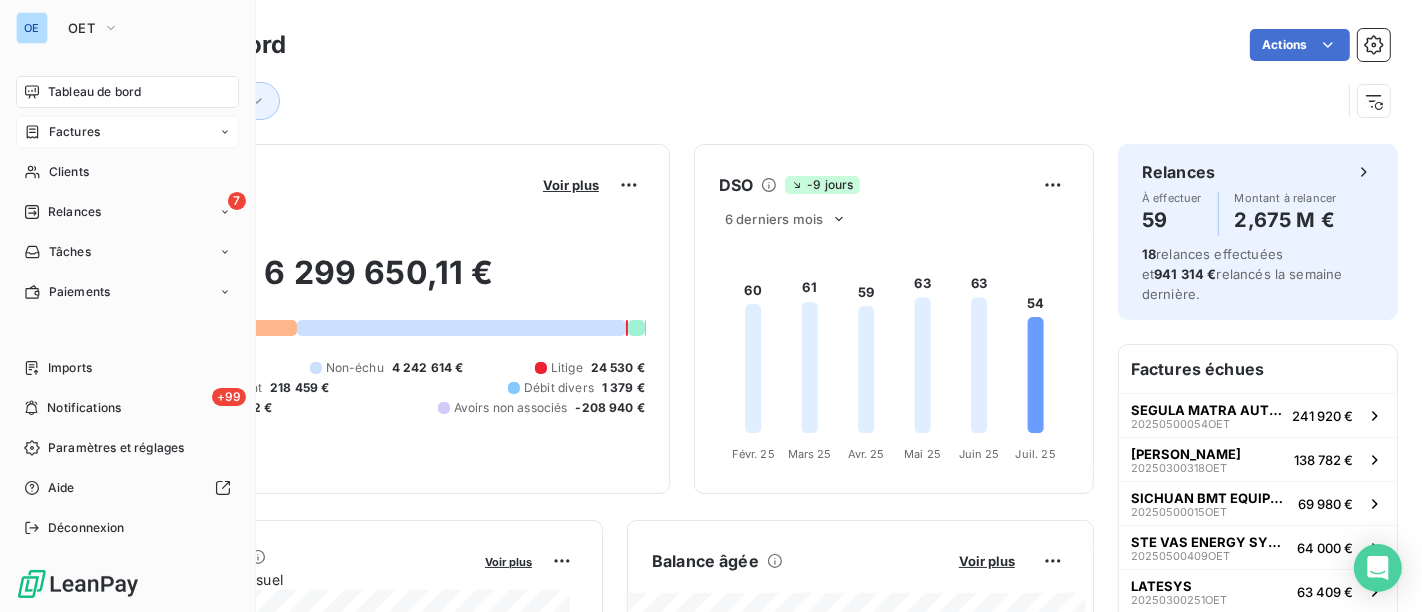 click on "Factures" at bounding box center (127, 132) 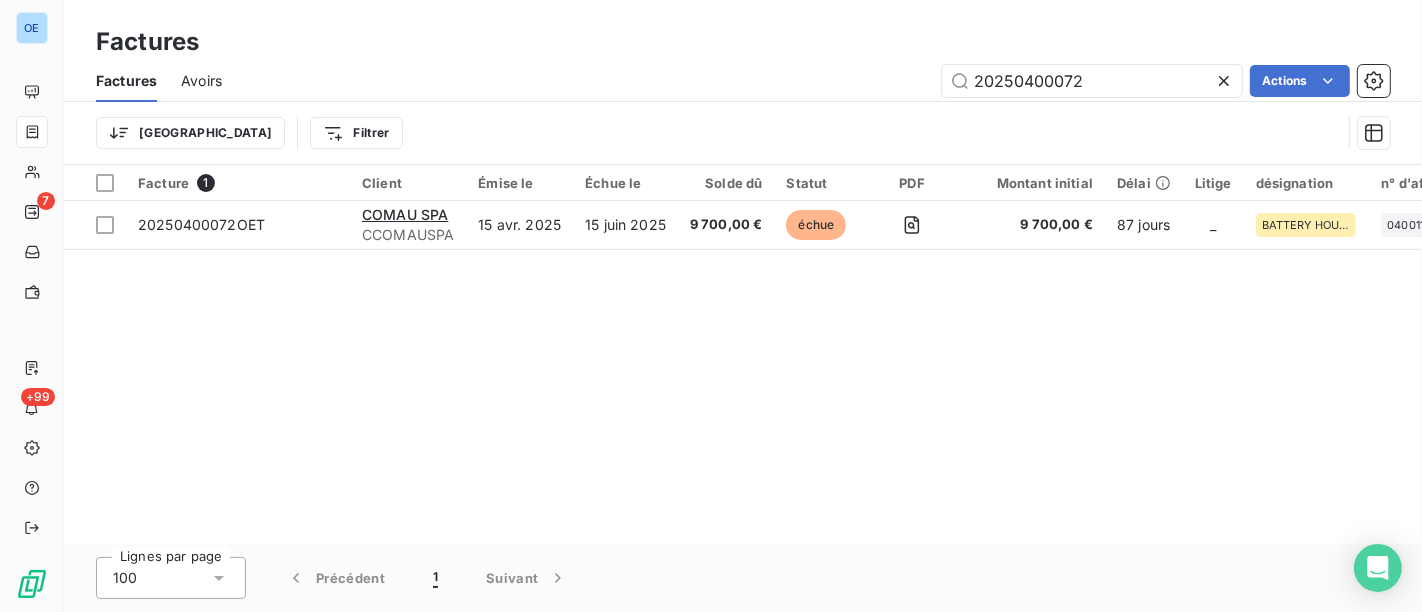 drag, startPoint x: 1117, startPoint y: 90, endPoint x: 1022, endPoint y: 101, distance: 95.63472 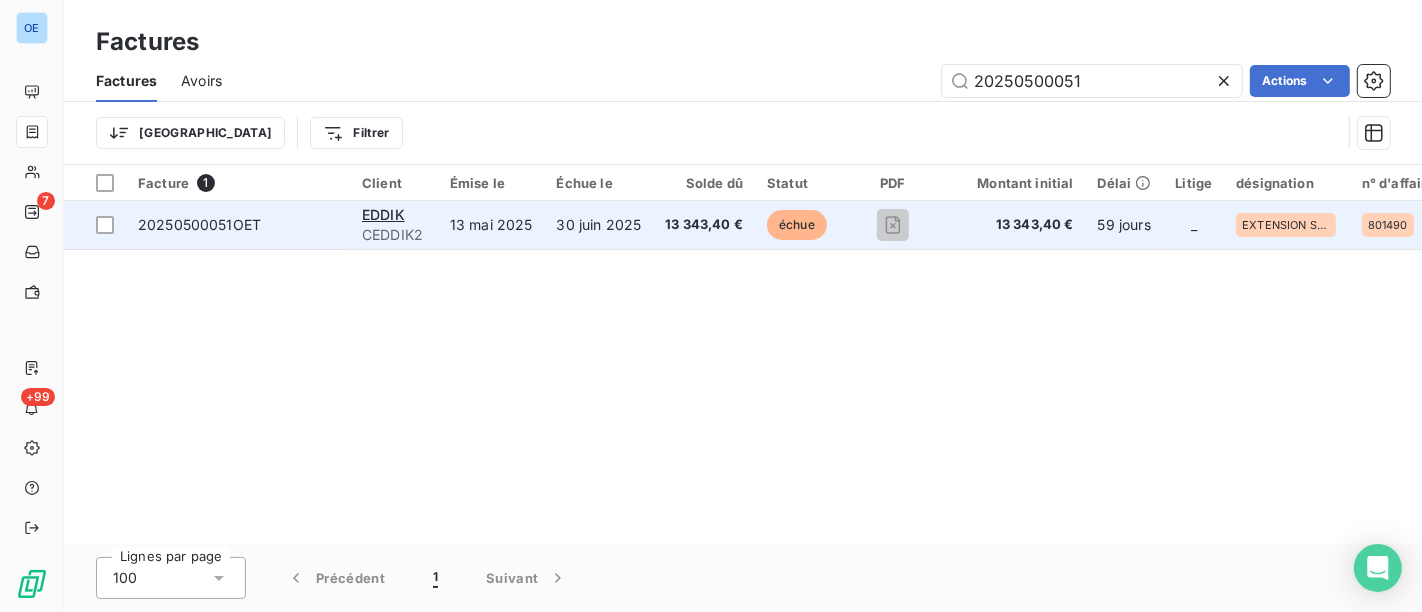 type on "20250500051" 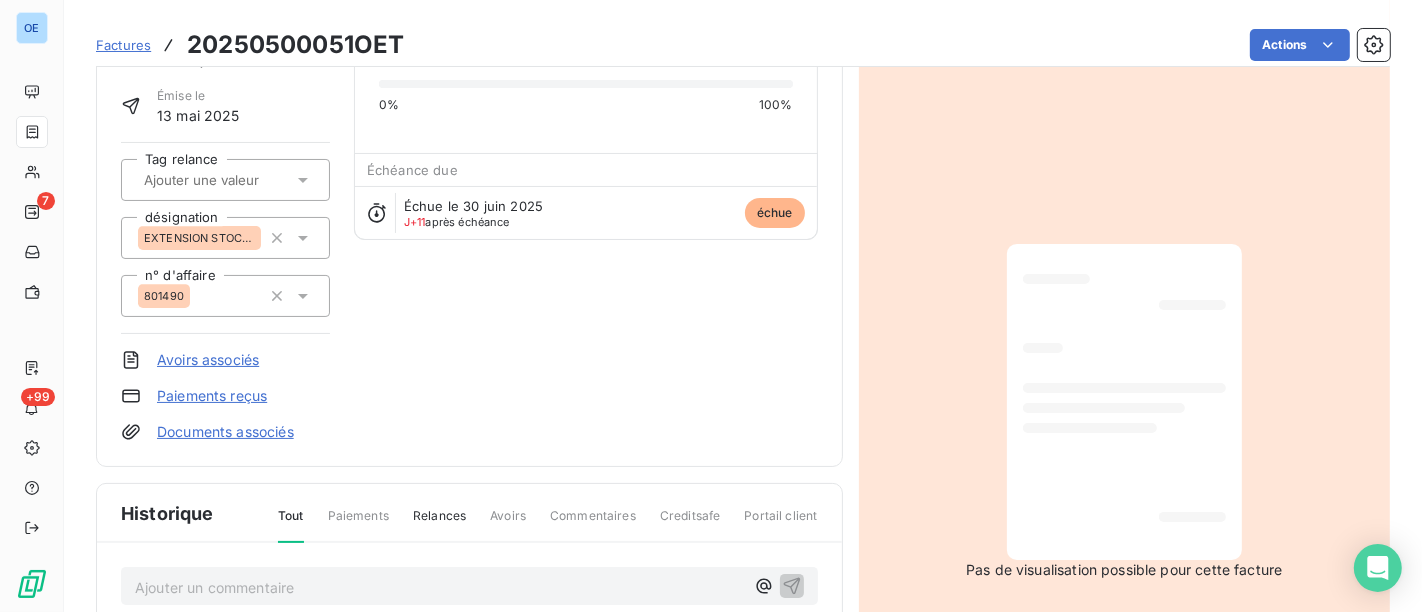 scroll, scrollTop: 450, scrollLeft: 0, axis: vertical 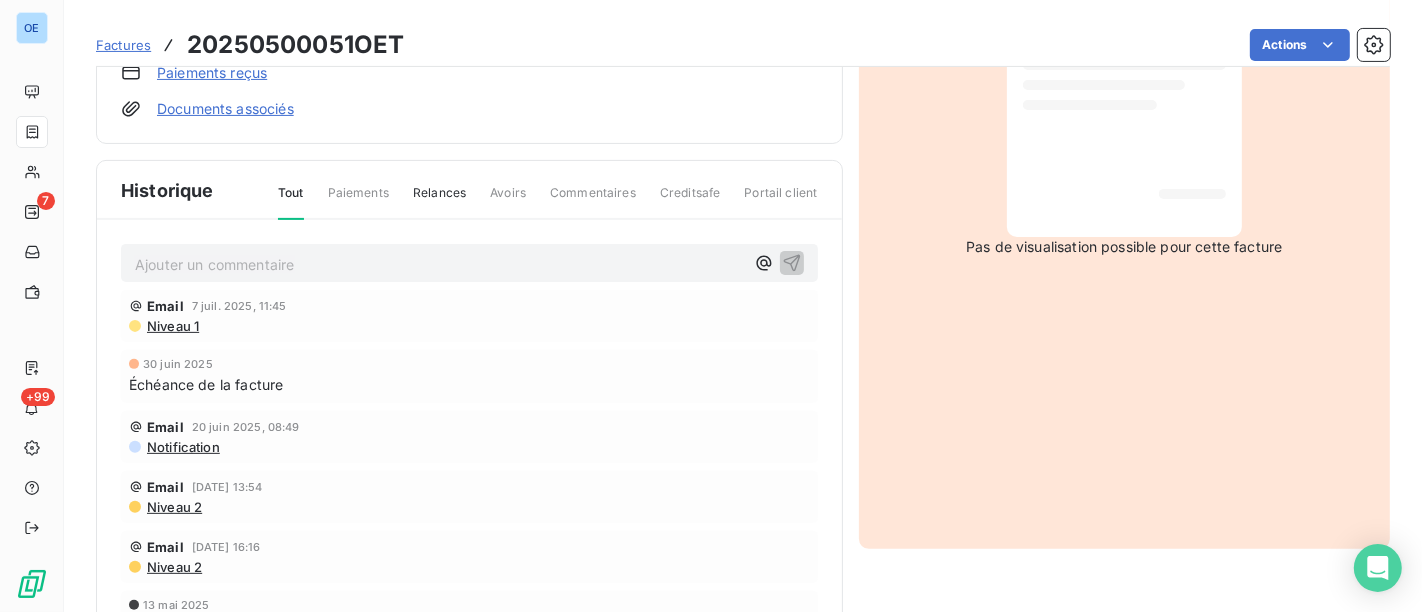 click on "Ajouter un commentaire ﻿" at bounding box center [439, 264] 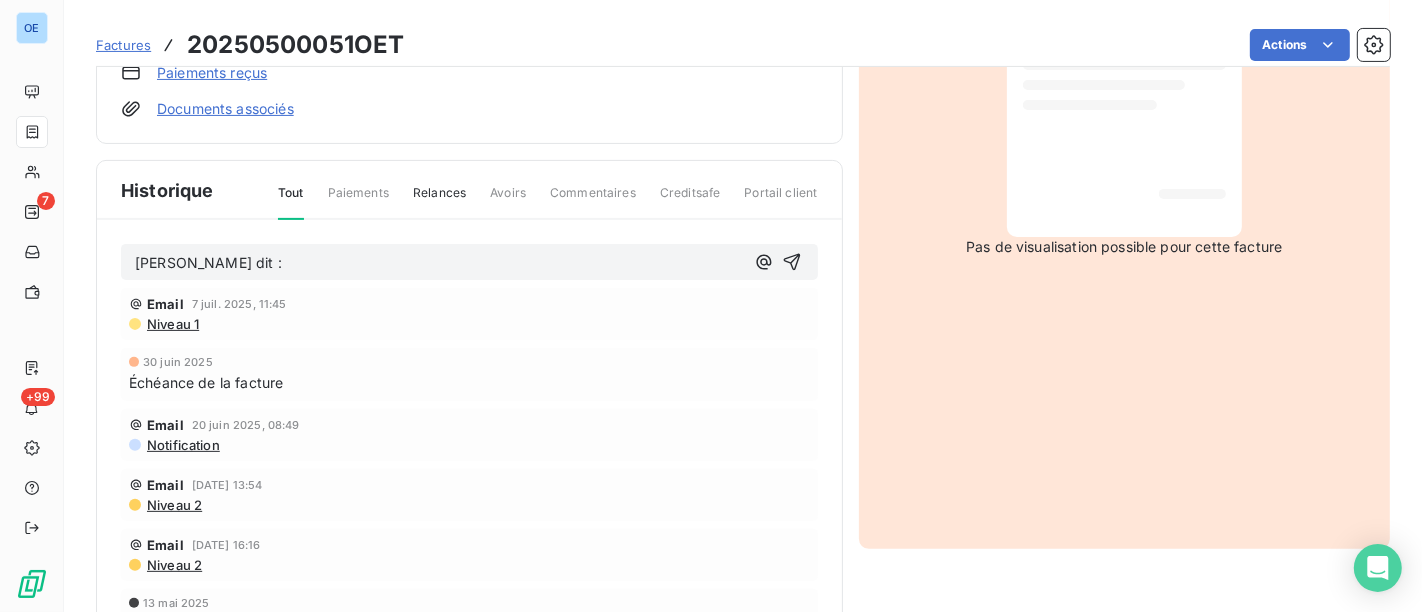 click on "Oumaima Koundi dit :" at bounding box center [439, 263] 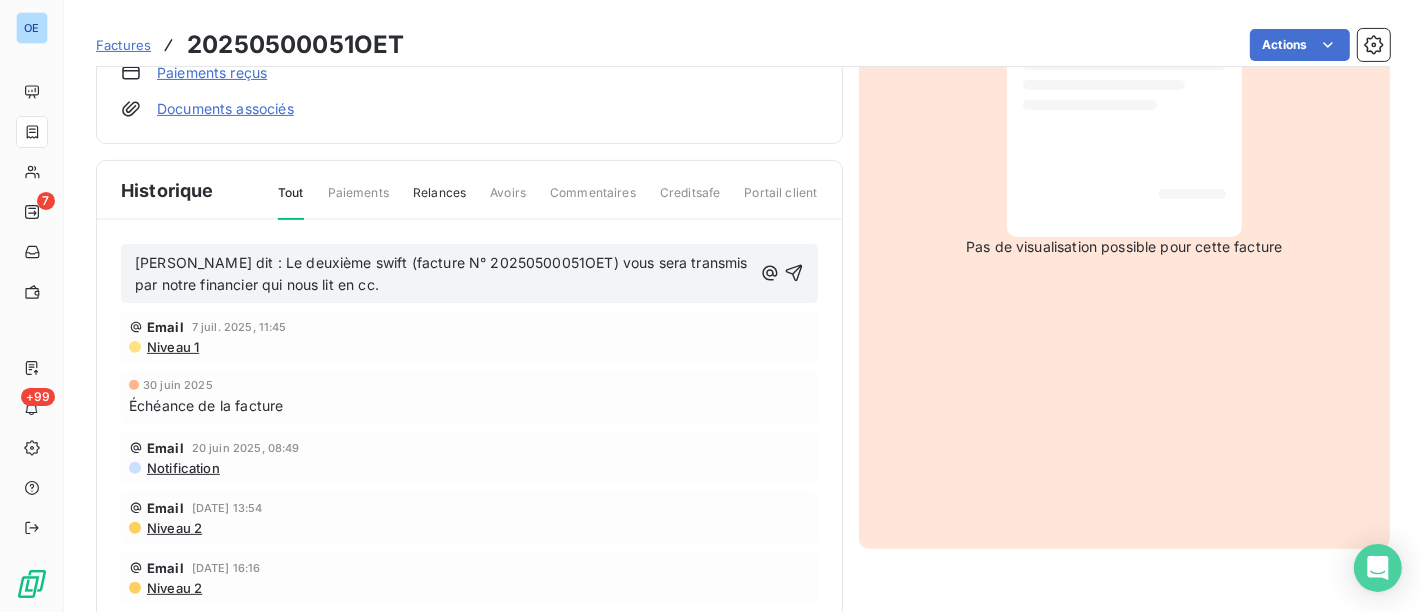 click on "Oumaima Koundi dit : Le deuxième swift (facture N° 20250500051OET) vous sera transmis par notre financier qui nous lit en cc." at bounding box center (443, 274) 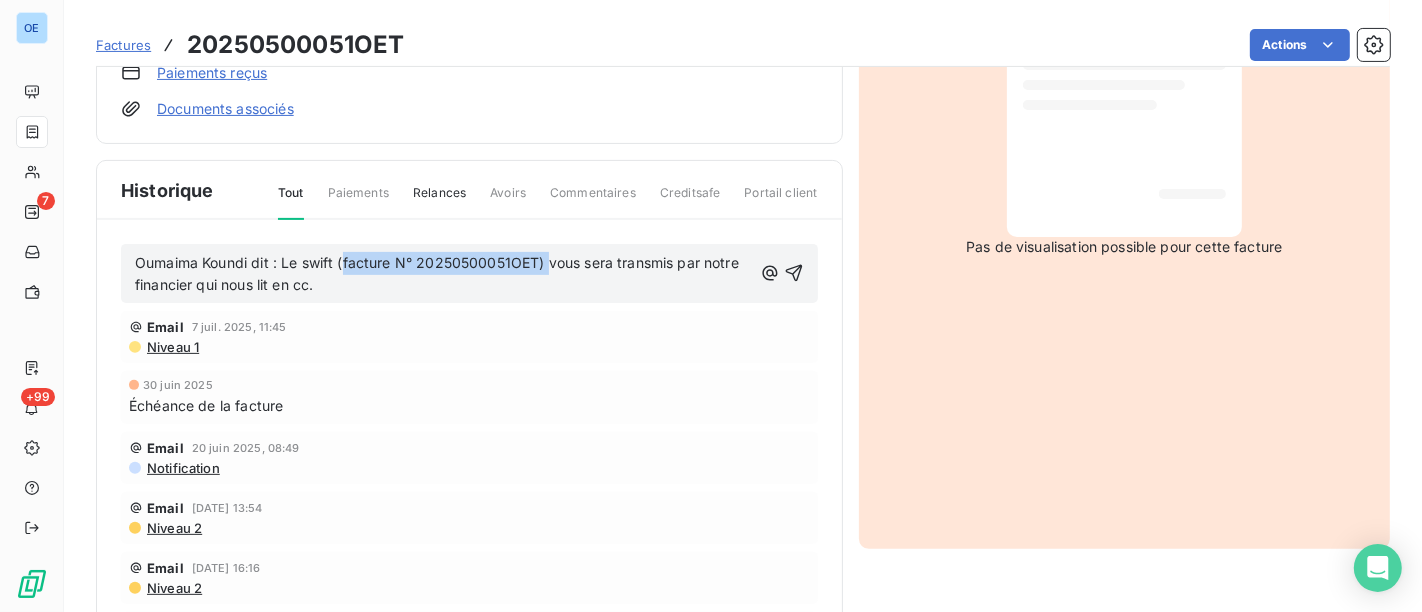 drag, startPoint x: 548, startPoint y: 250, endPoint x: 342, endPoint y: 257, distance: 206.1189 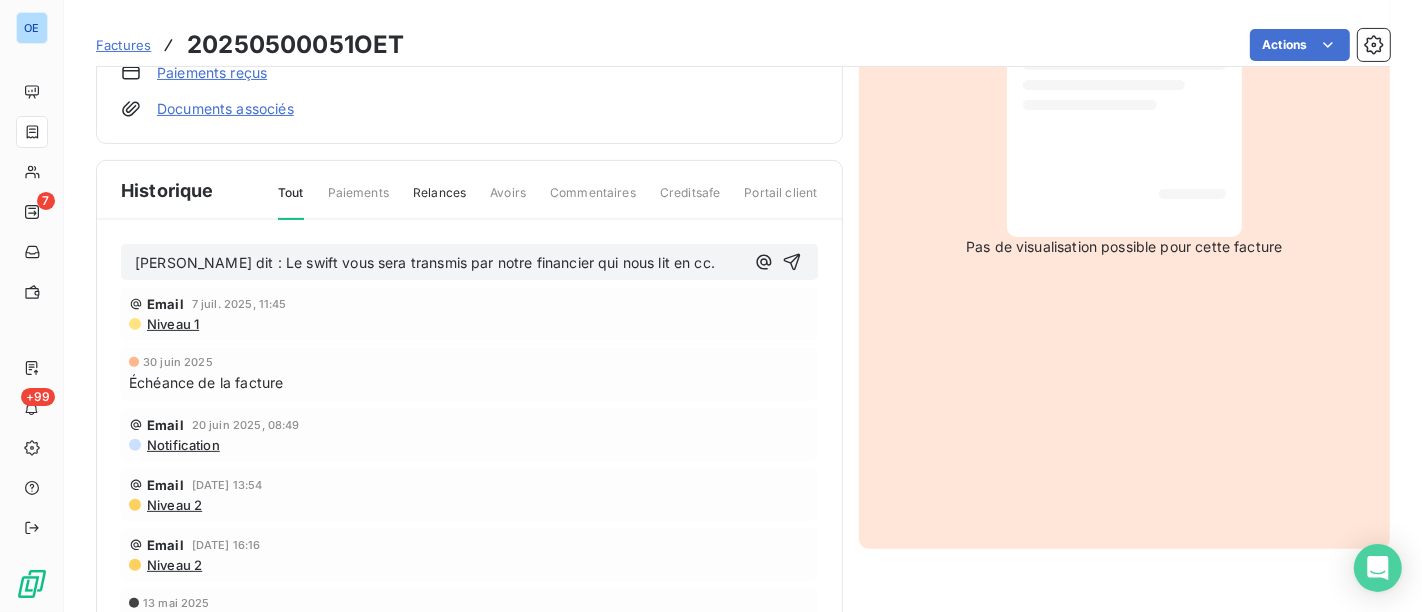 drag, startPoint x: 182, startPoint y: 287, endPoint x: 597, endPoint y: 259, distance: 415.9435 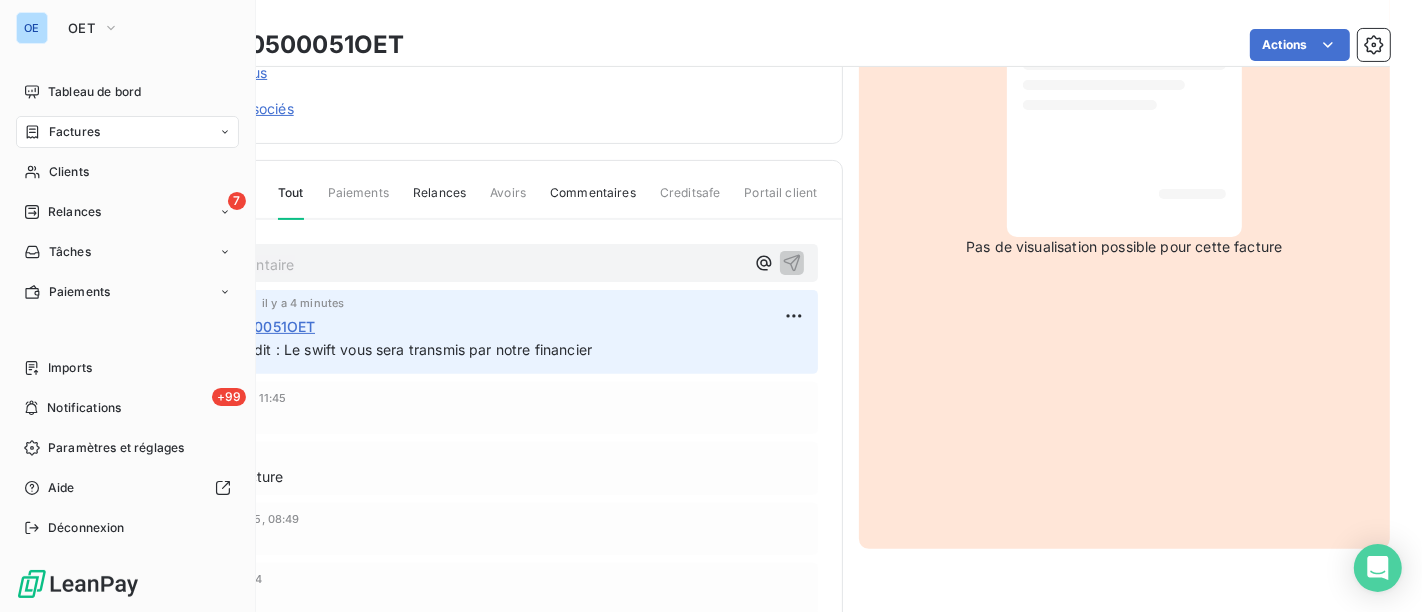 click on "Factures" at bounding box center [74, 132] 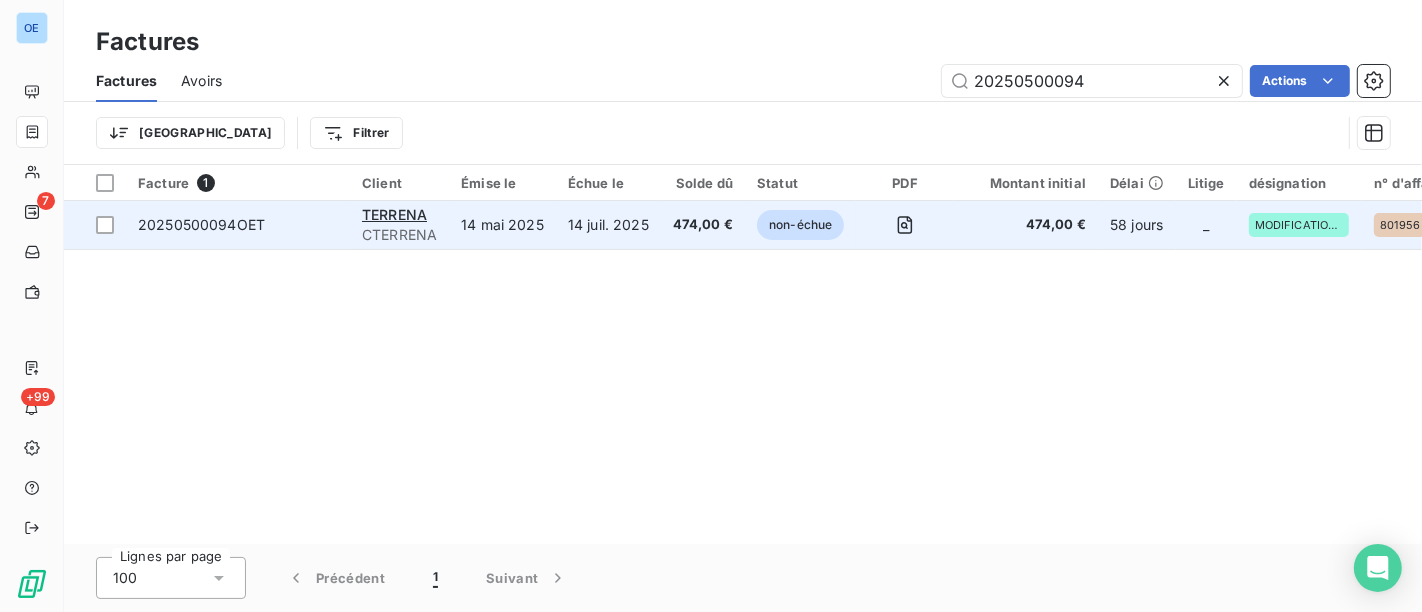 type on "20250500094" 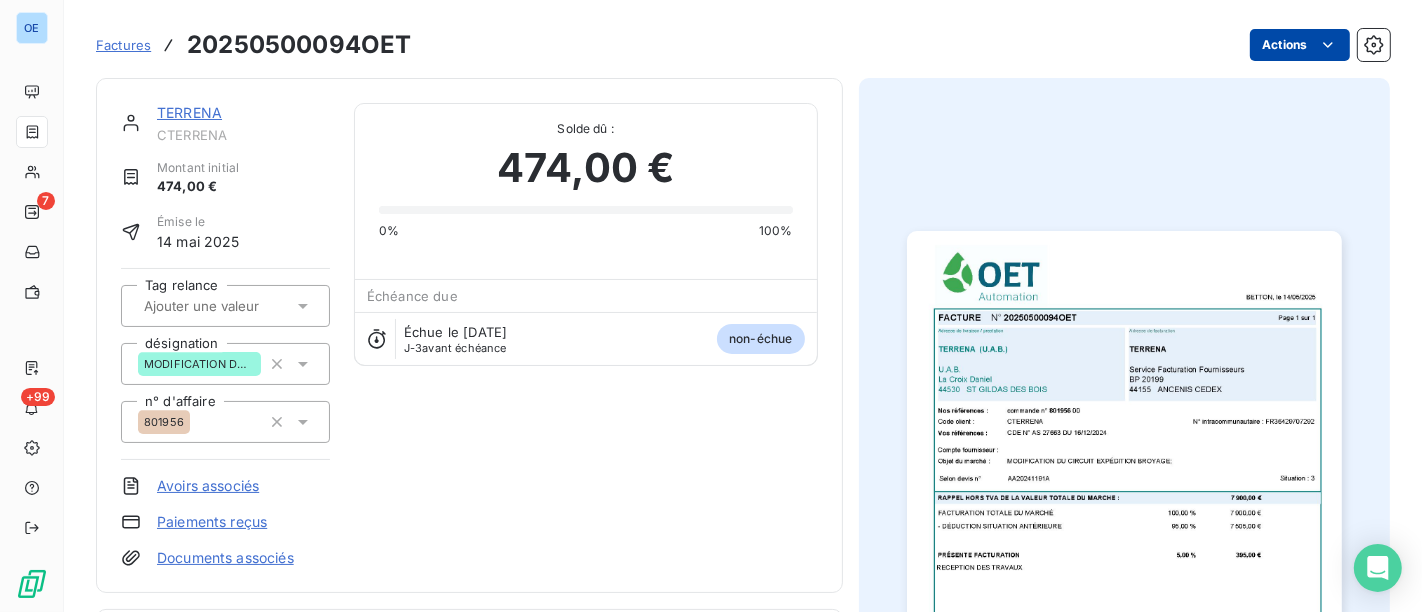 click on "OE 7 +99 Factures 20250500094OET Actions TERRENA CTERRENA Montant initial 474,00 € Émise le 14 mai 2025 Tag relance désignation MODIFICATION DU CIRCUIT EXPÉDITION BROYAGE n° d'affaire 801956 Avoirs associés Paiements reçus Documents associés Solde dû : 474,00 € 0% 100% Échéance due Échue le 14 juil. 2025 J-3  avant échéance non-échue Historique Tout Paiements Relances Avoirs Commentaires Creditsafe Portail client Ajouter un commentaire ﻿ Email 4 juil. 2025, 08:49 Notification 14 mai 2025 Émission de la facture" at bounding box center (711, 306) 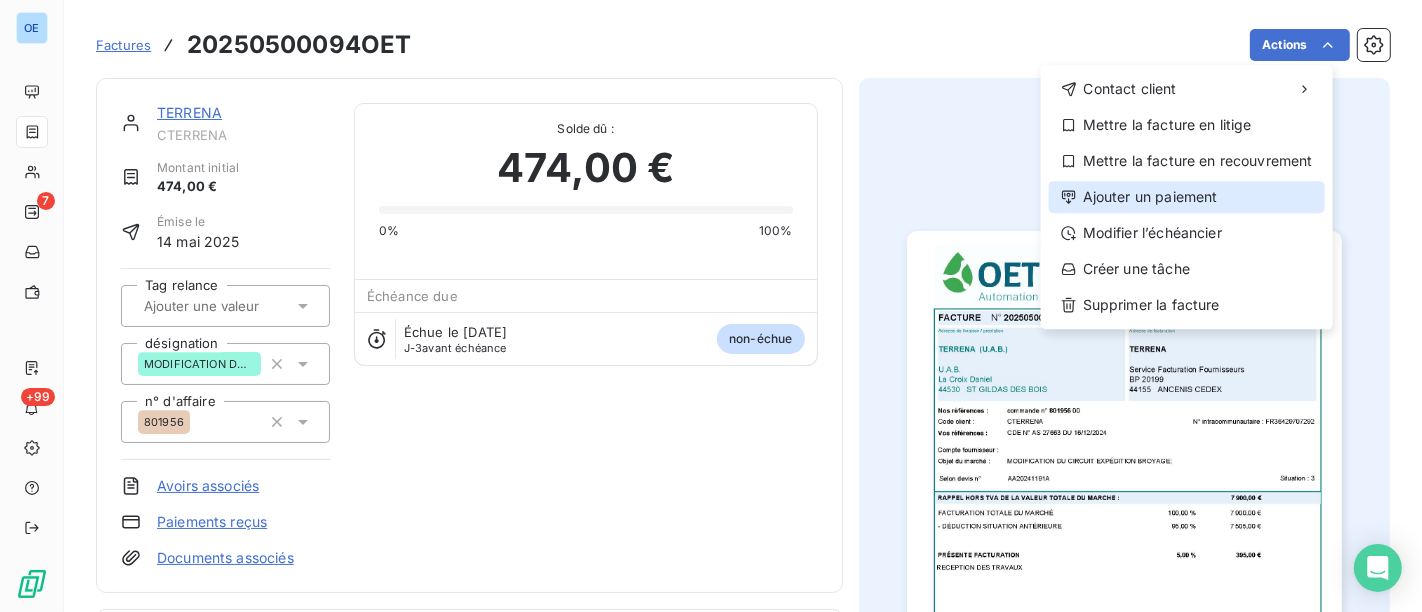 click on "Ajouter un paiement" at bounding box center (1187, 197) 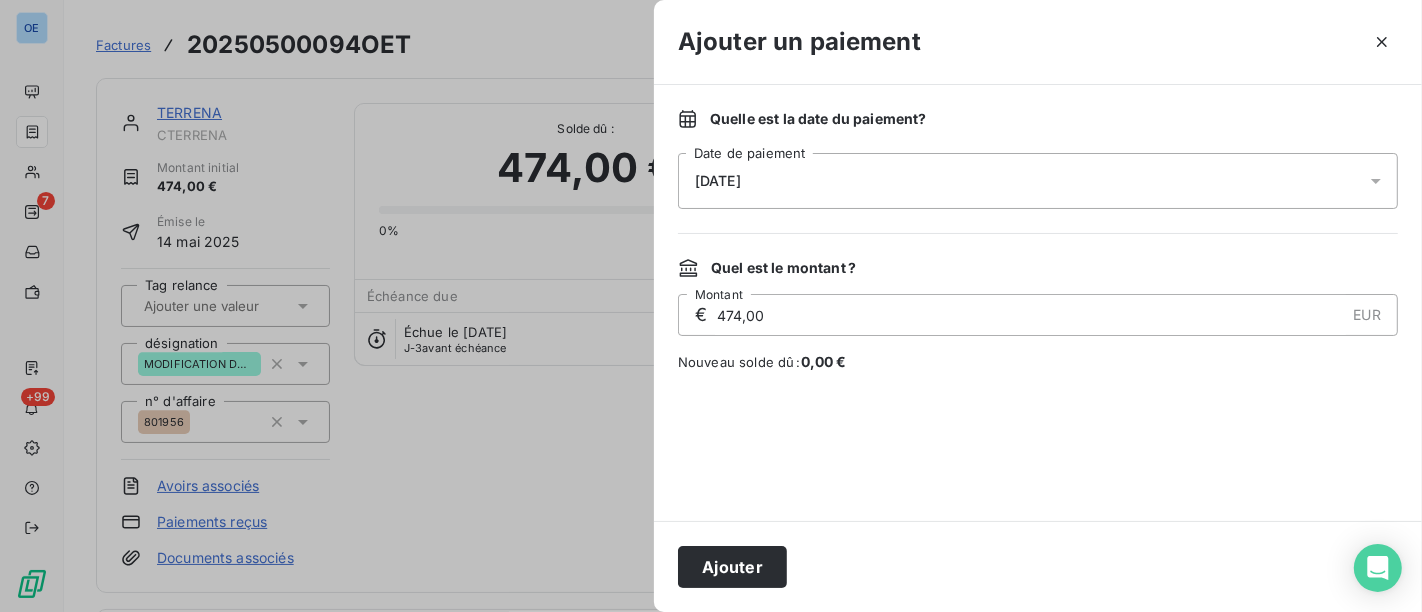 click on "11/07/2025" at bounding box center (1038, 181) 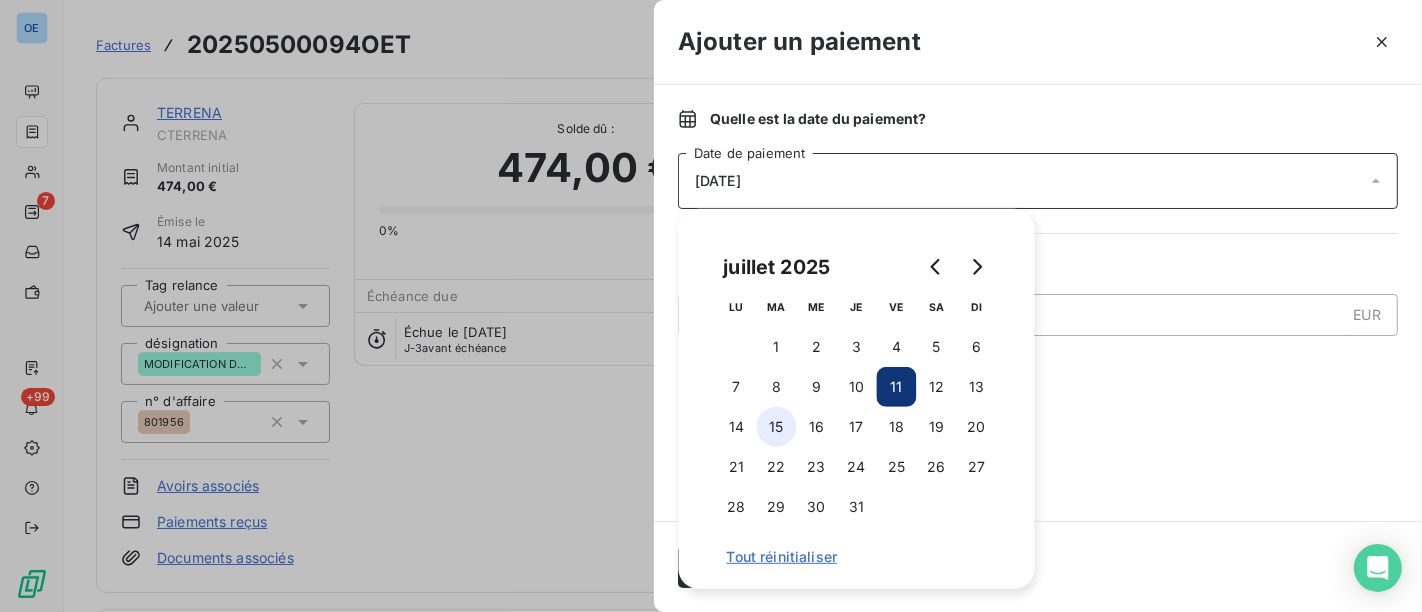 click on "15" at bounding box center [777, 427] 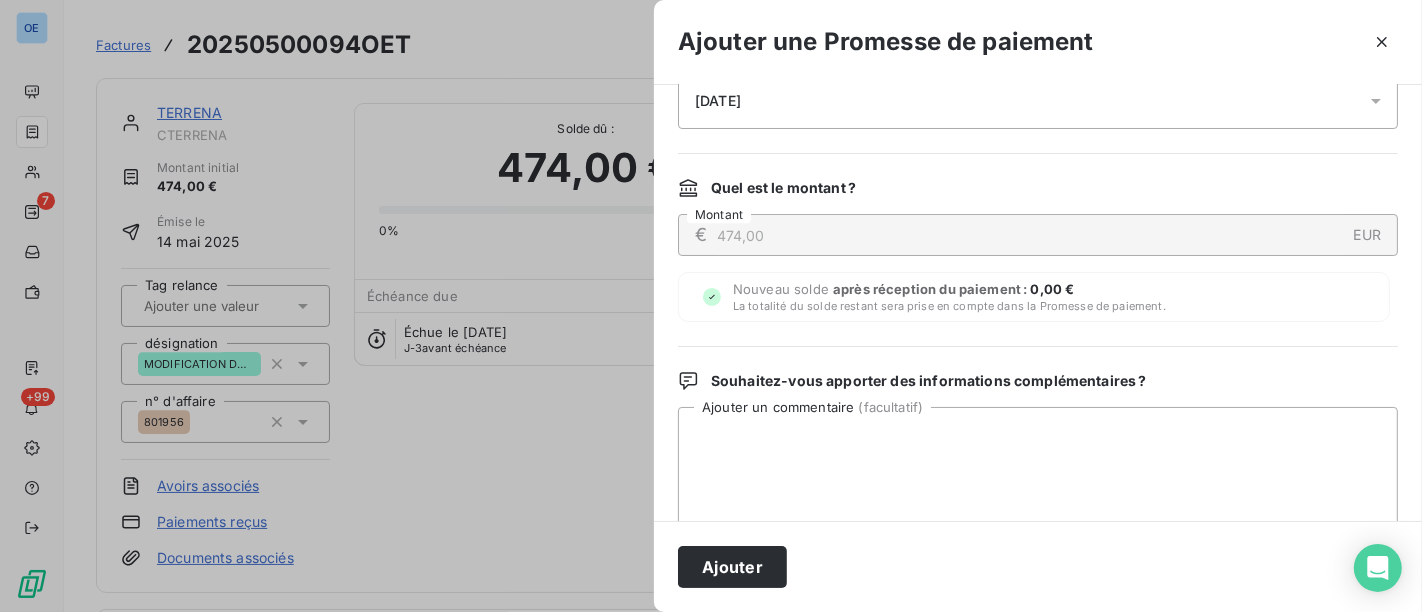 scroll, scrollTop: 0, scrollLeft: 0, axis: both 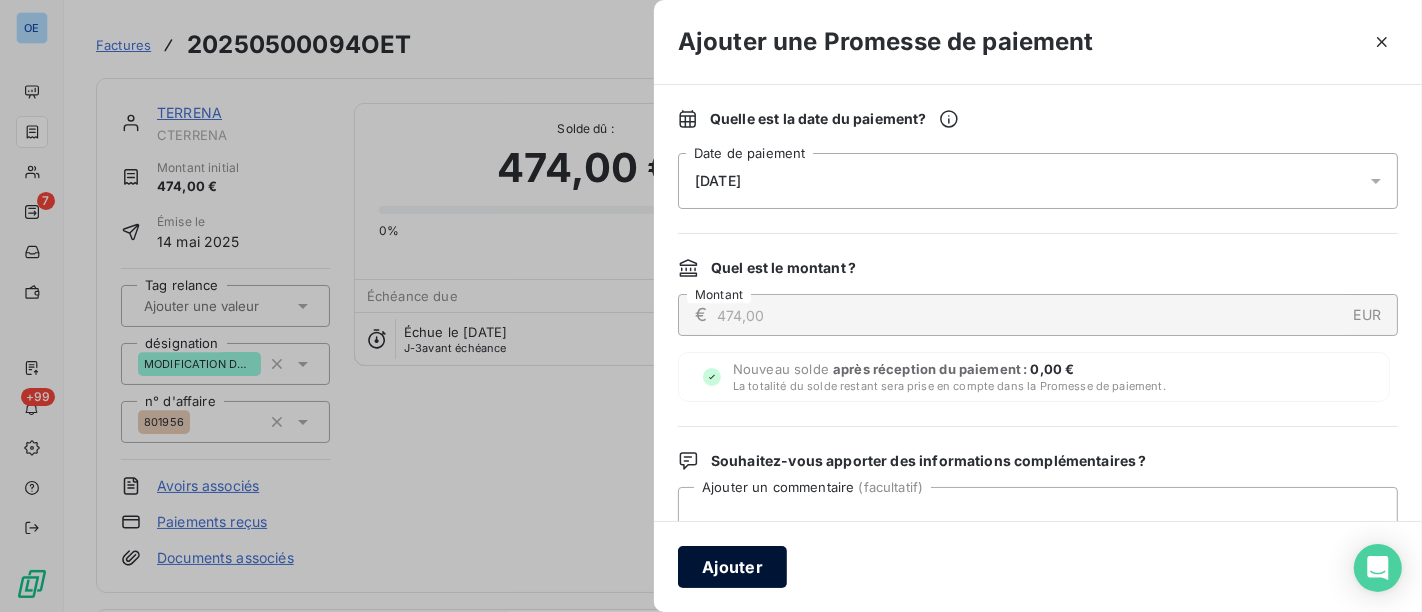 drag, startPoint x: 742, startPoint y: 574, endPoint x: 697, endPoint y: 534, distance: 60.207973 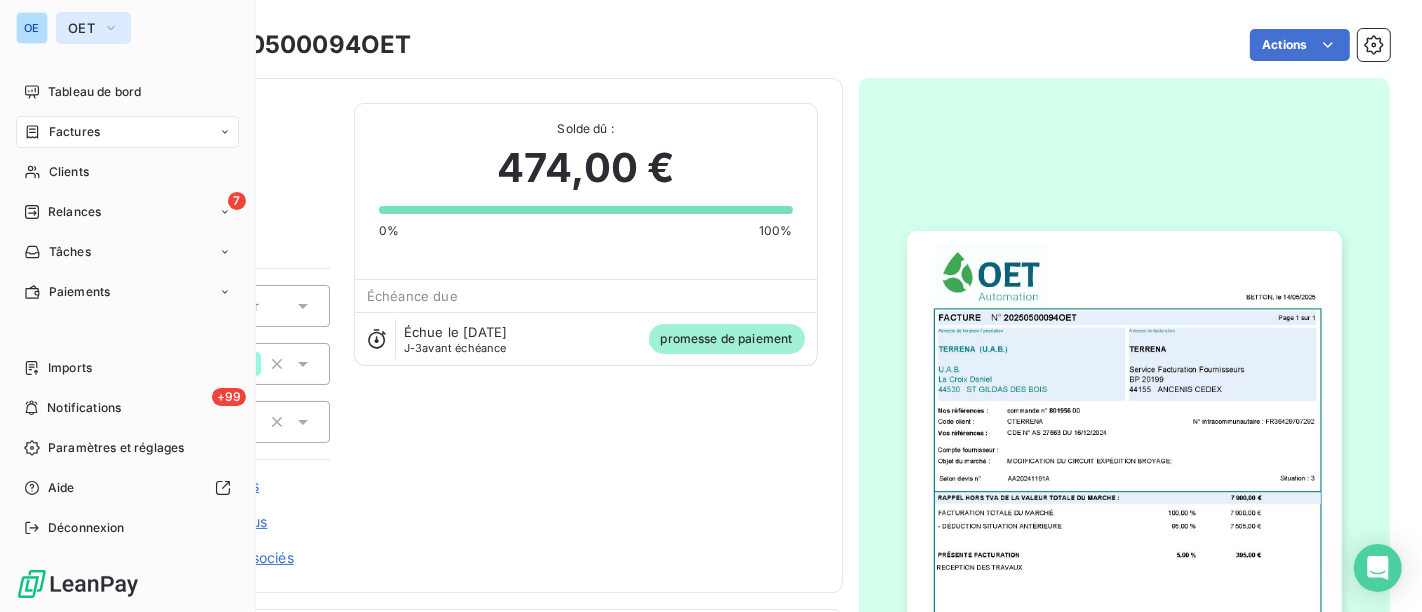 click on "OET" at bounding box center [93, 28] 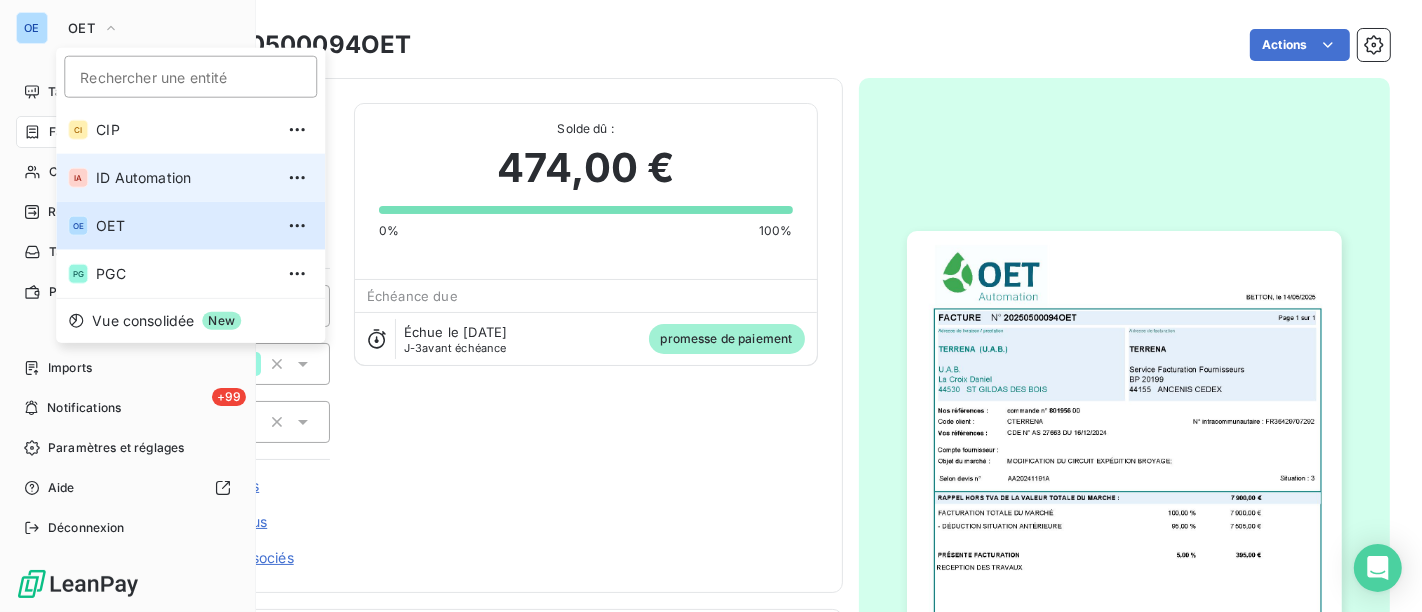 click on "IA ID Automation" at bounding box center [190, 178] 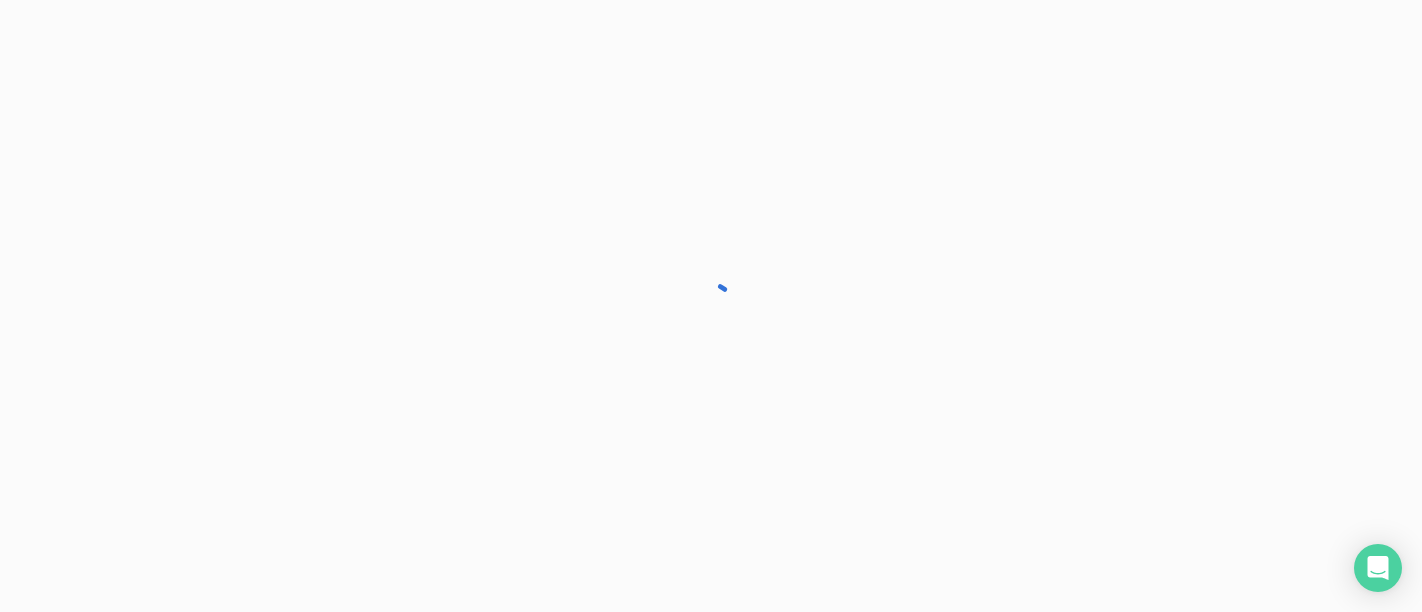 scroll, scrollTop: 0, scrollLeft: 0, axis: both 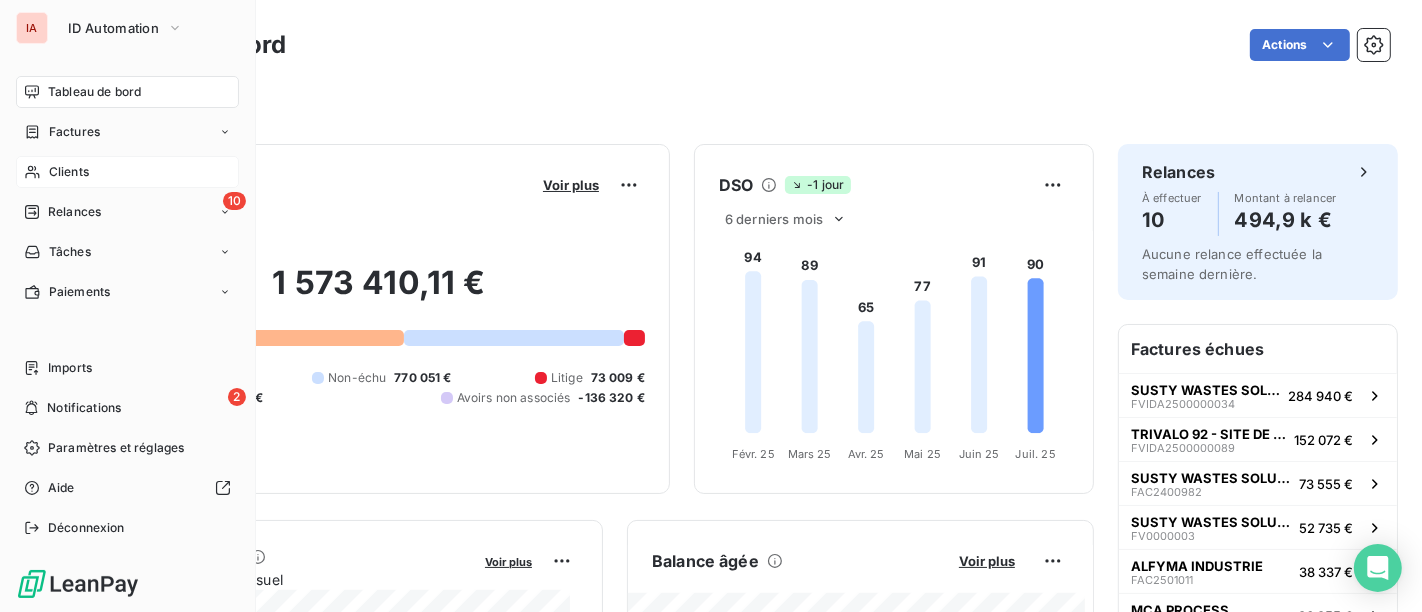 click on "Clients" at bounding box center [69, 172] 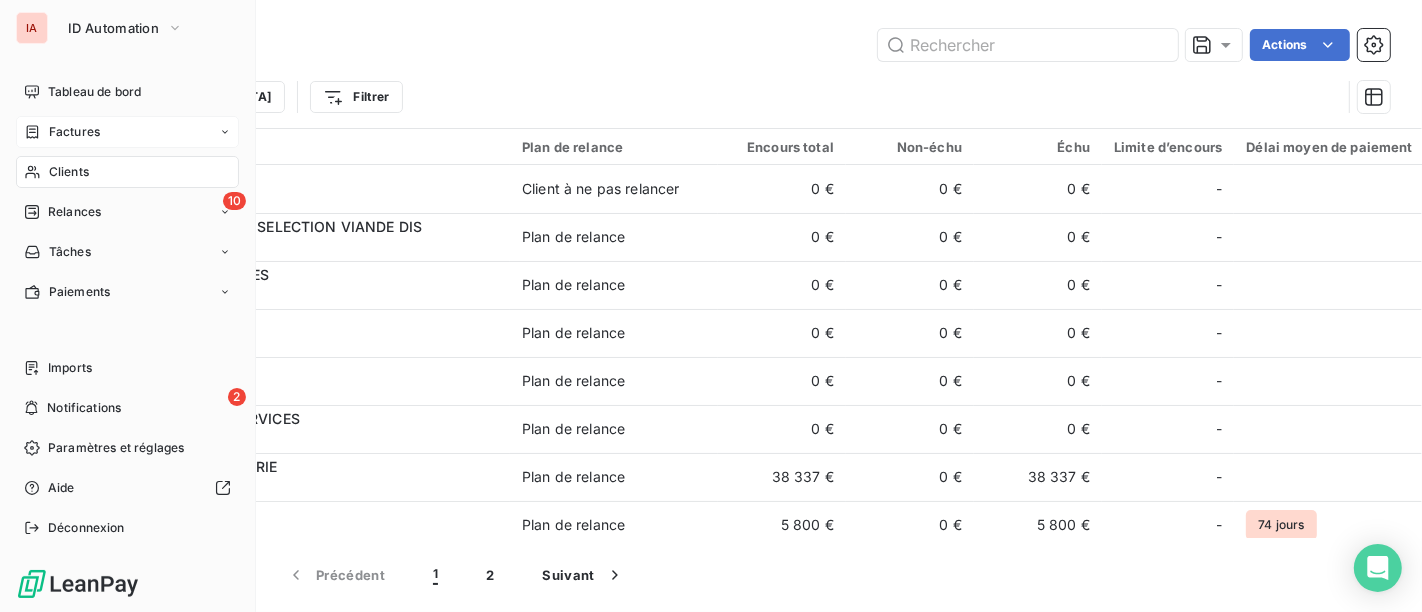 click on "Factures" at bounding box center [74, 132] 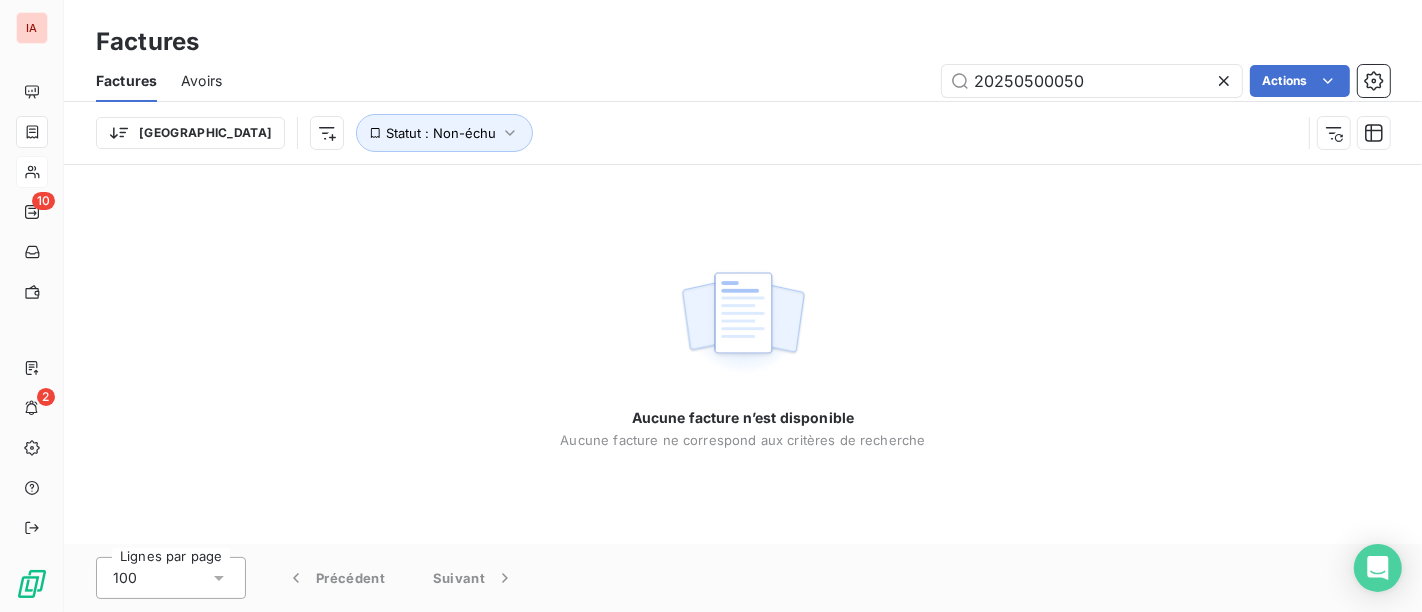 drag, startPoint x: 1102, startPoint y: 80, endPoint x: 573, endPoint y: 44, distance: 530.2235 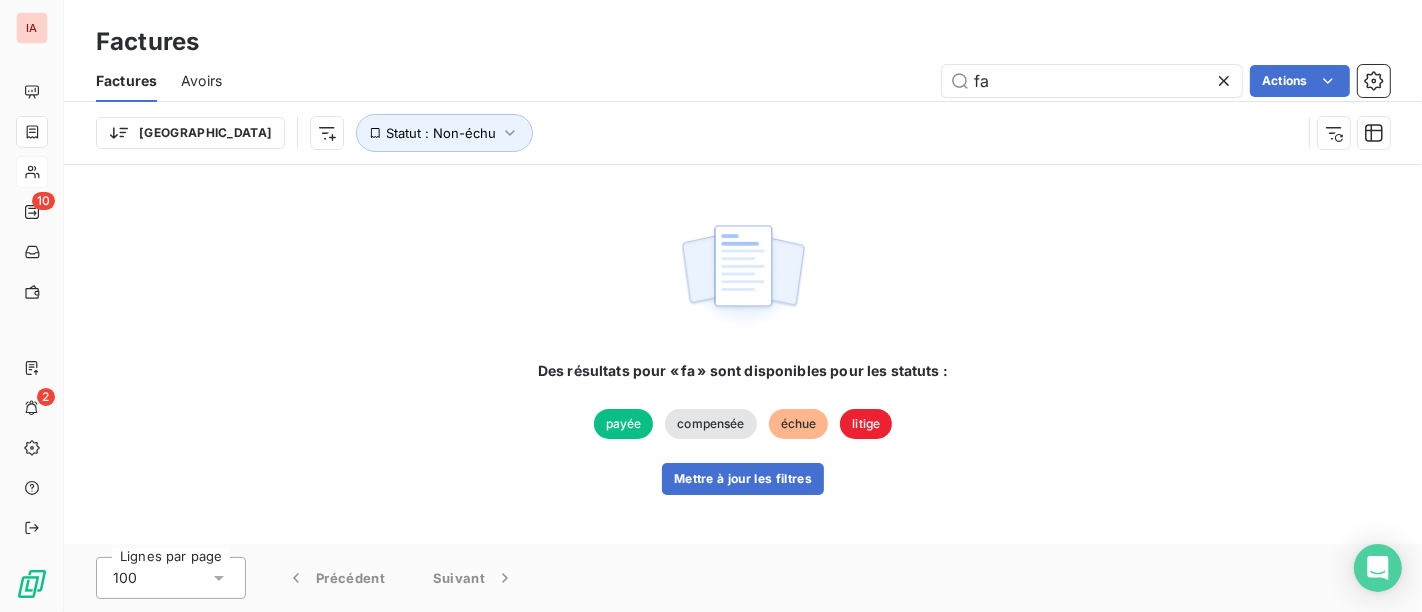 type on "f" 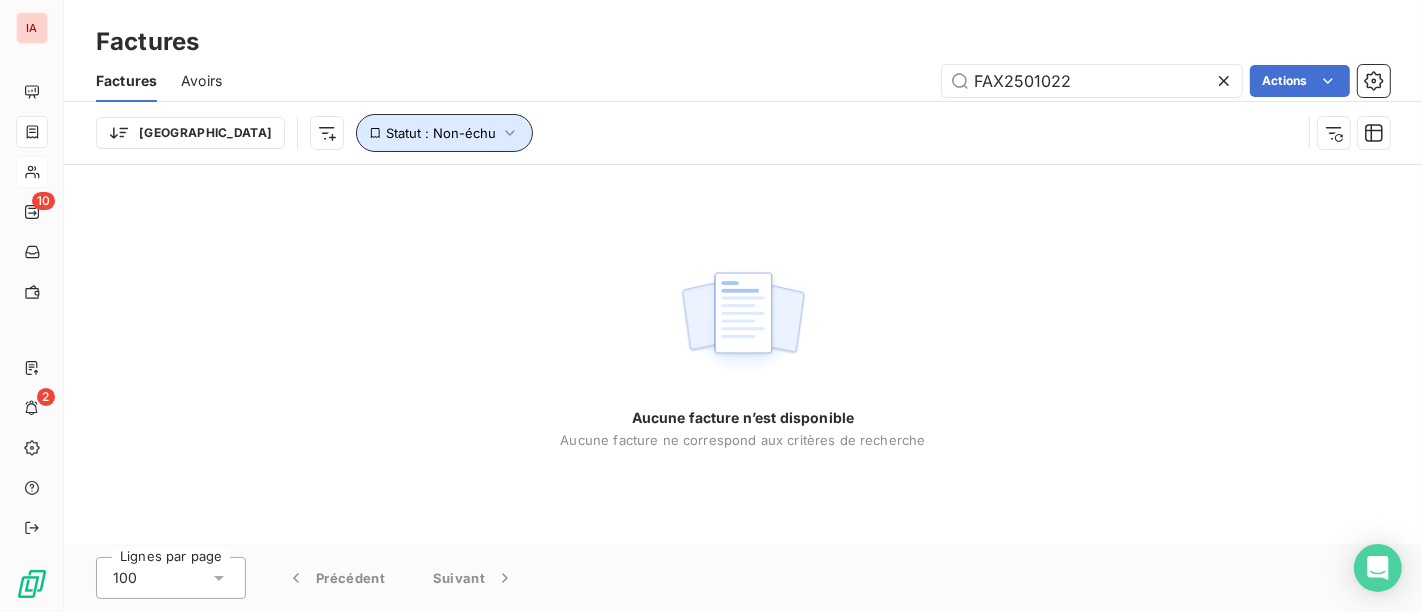 click on "Statut  : Non-échu" at bounding box center (444, 133) 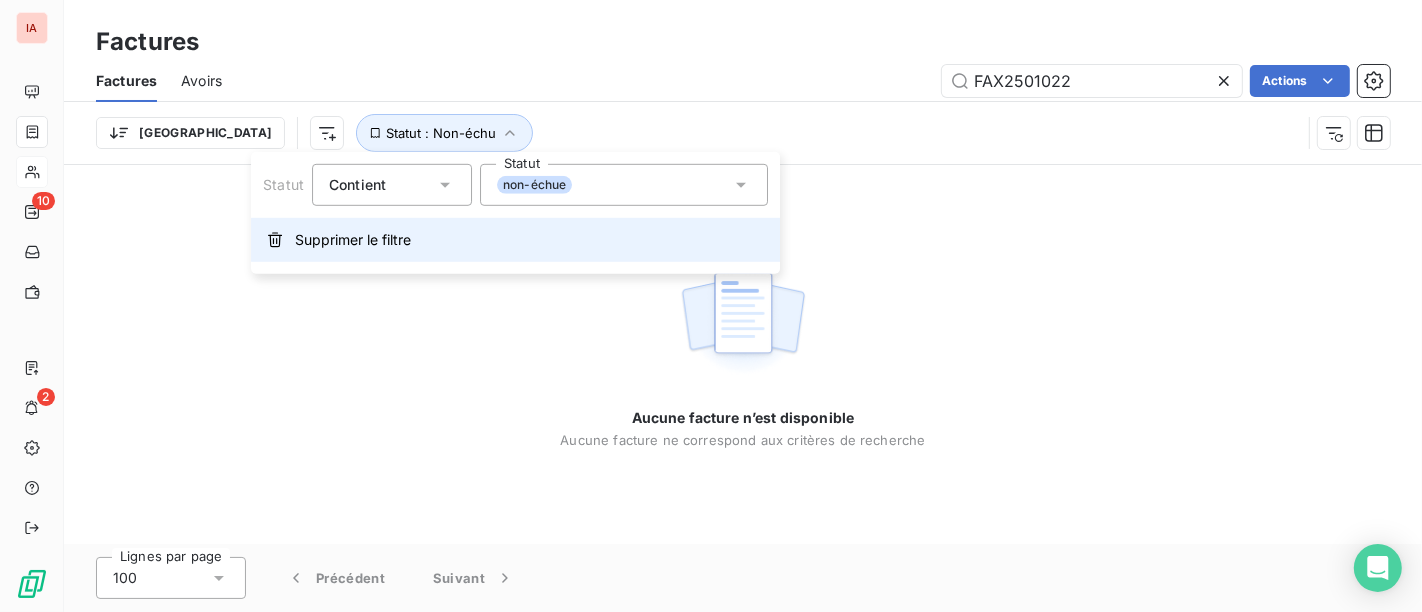 click on "Supprimer le filtre" at bounding box center [515, 240] 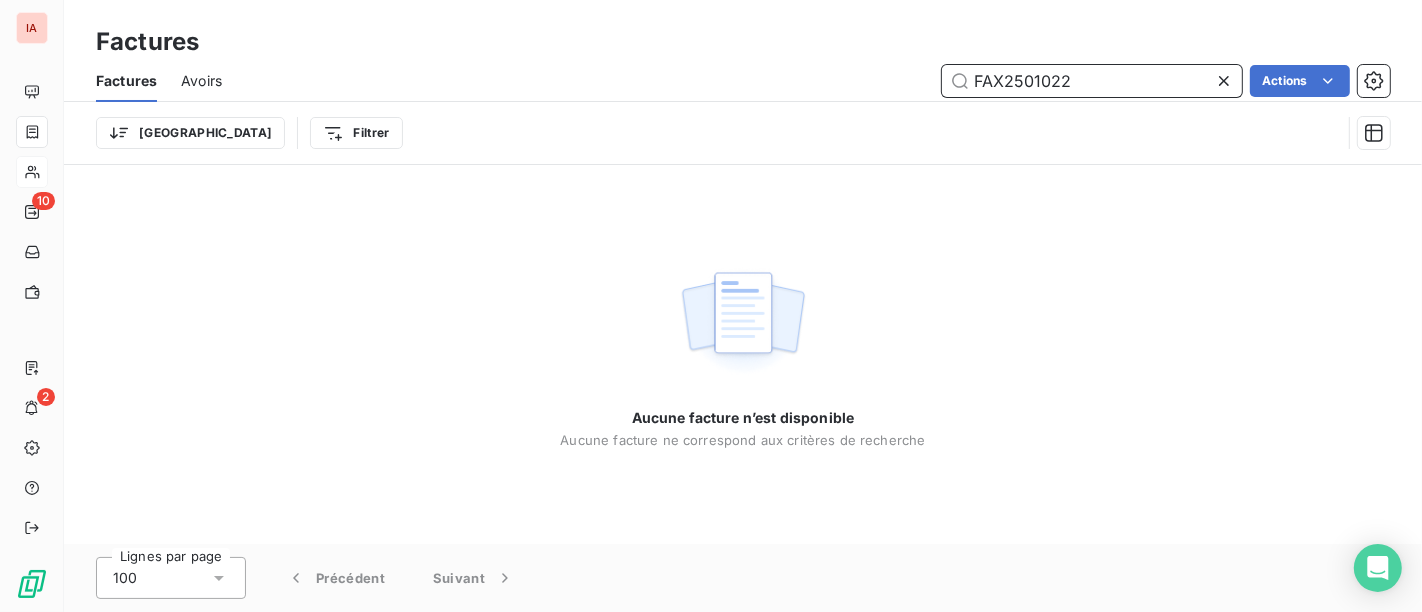 click on "FAX2501022" at bounding box center (1092, 81) 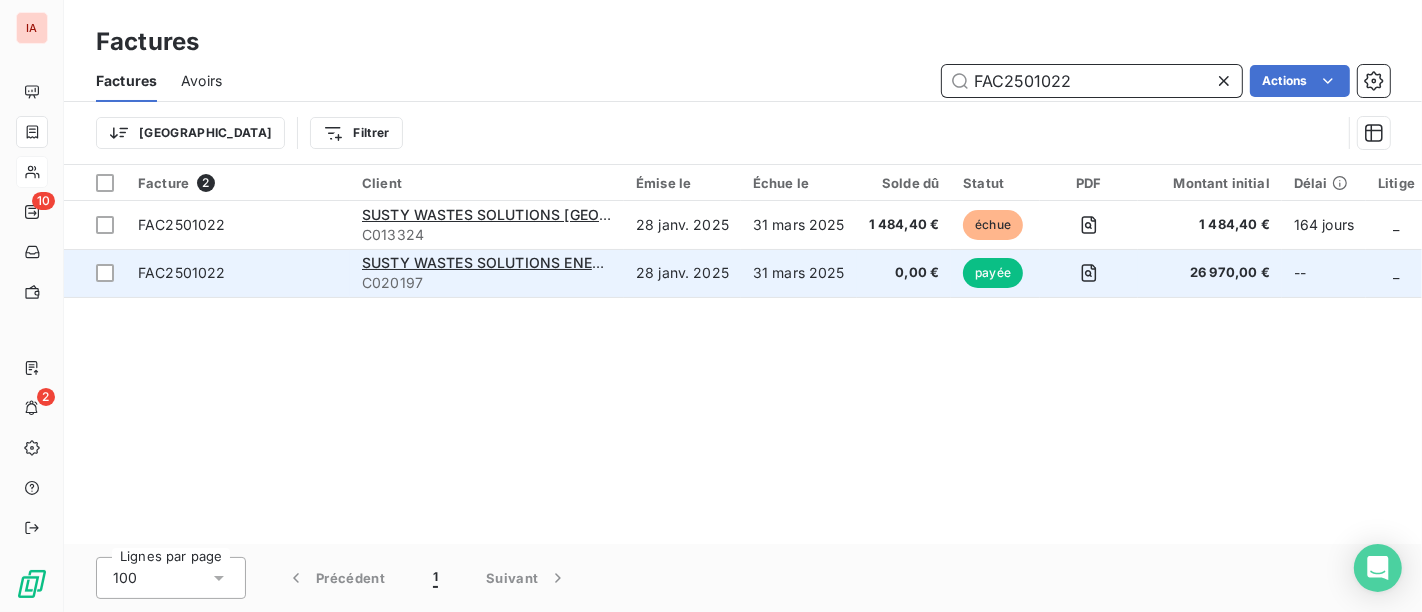 type on "FAC2501022" 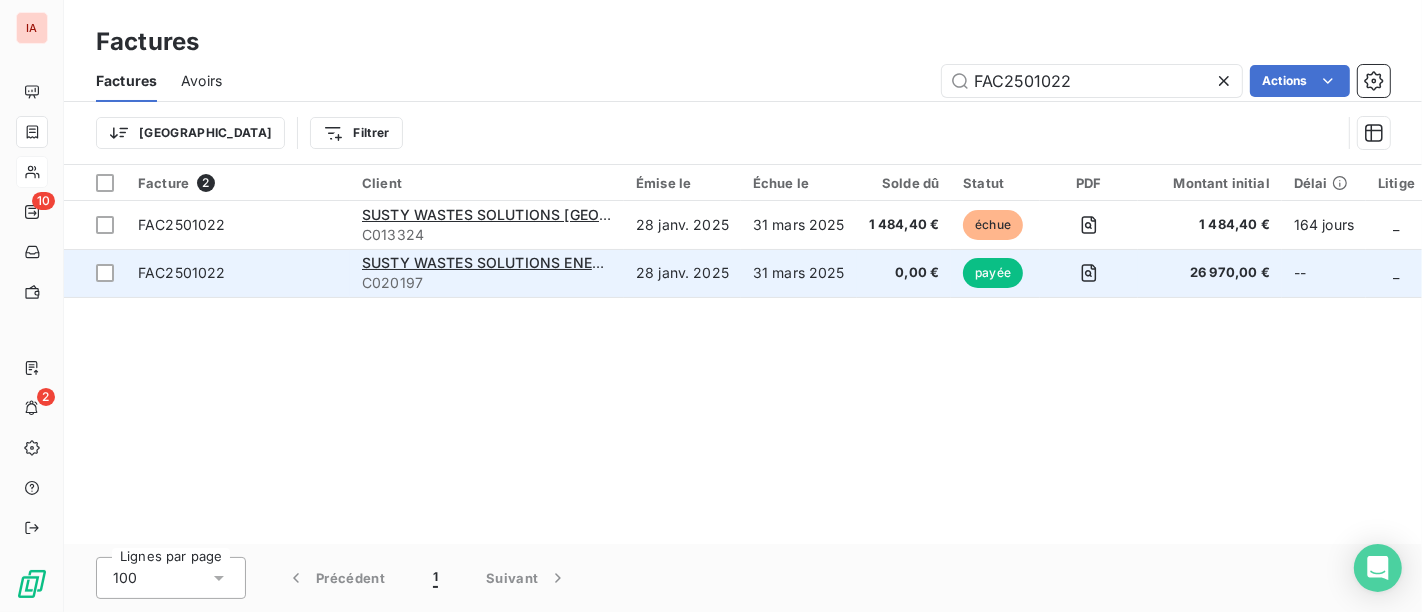 click on "C020197" at bounding box center [487, 283] 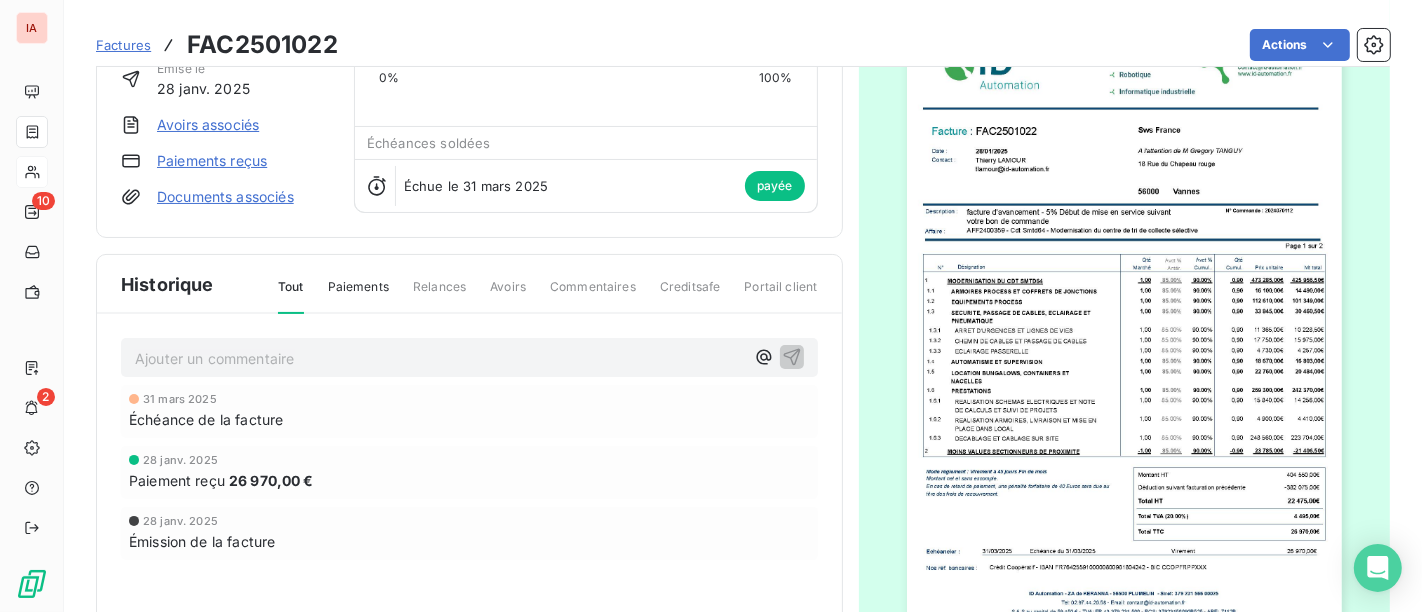 scroll, scrollTop: 222, scrollLeft: 0, axis: vertical 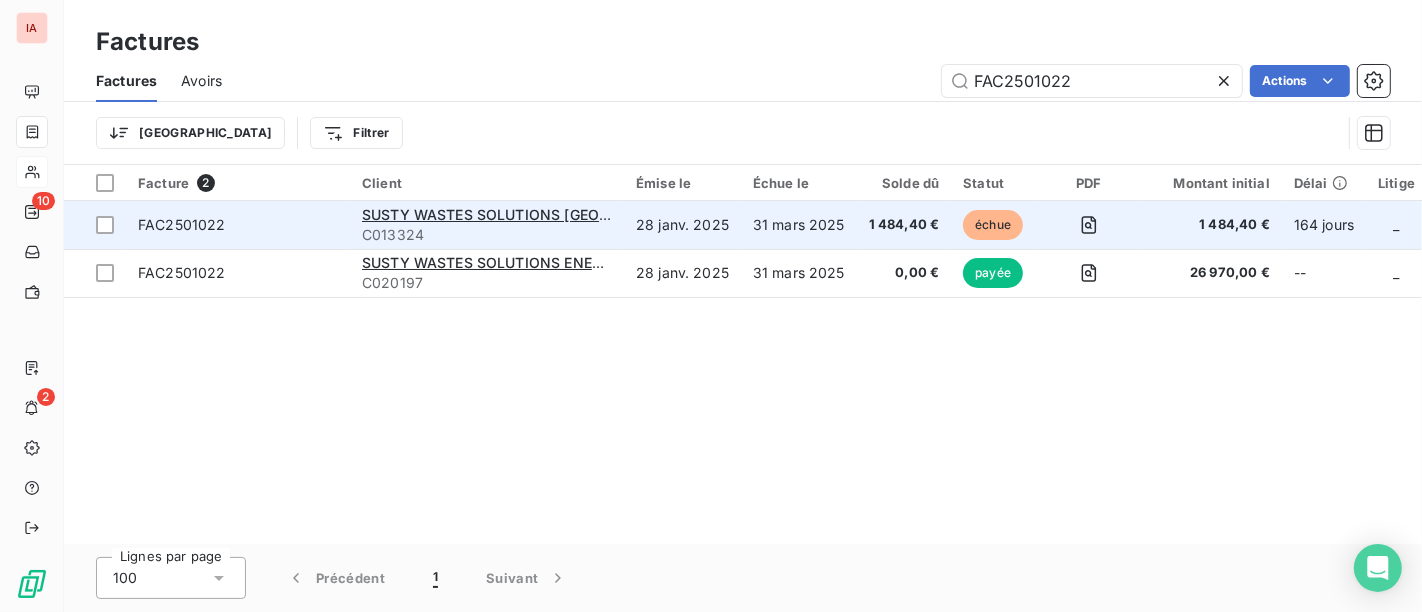 click on "SUSTY WASTES SOLUTIONS [GEOGRAPHIC_DATA] (SWS [GEOGRAPHIC_DATA]) C013324" at bounding box center (487, 225) 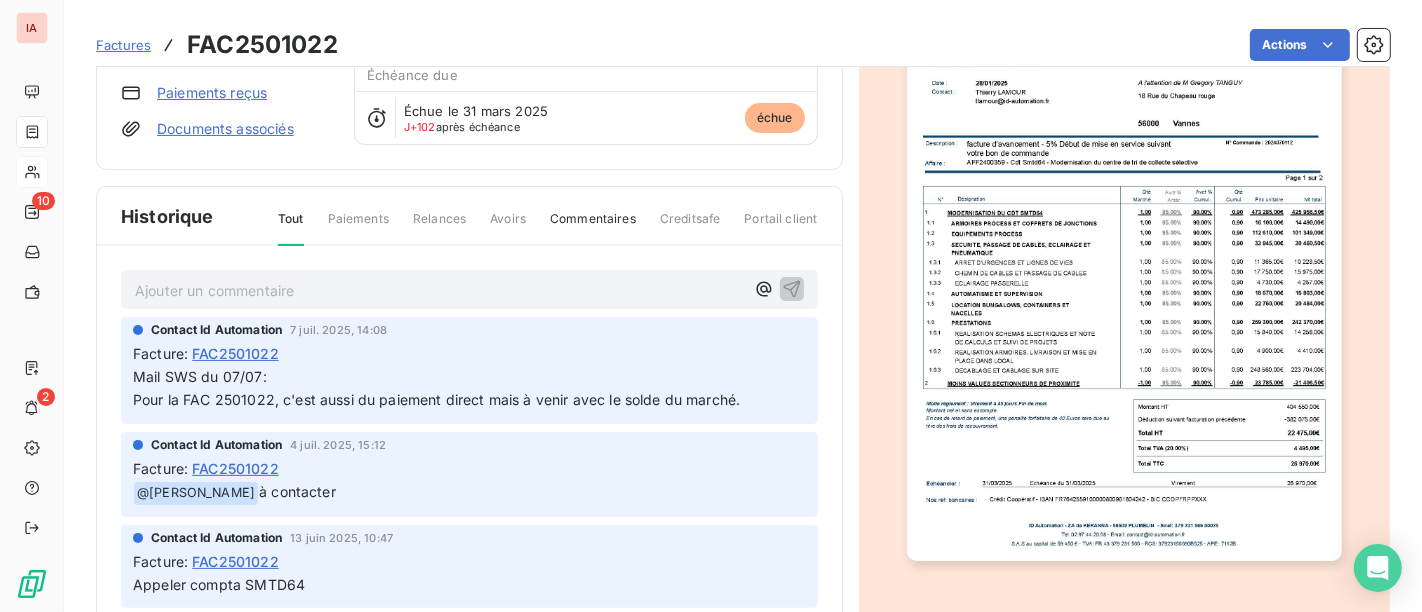 scroll, scrollTop: 0, scrollLeft: 0, axis: both 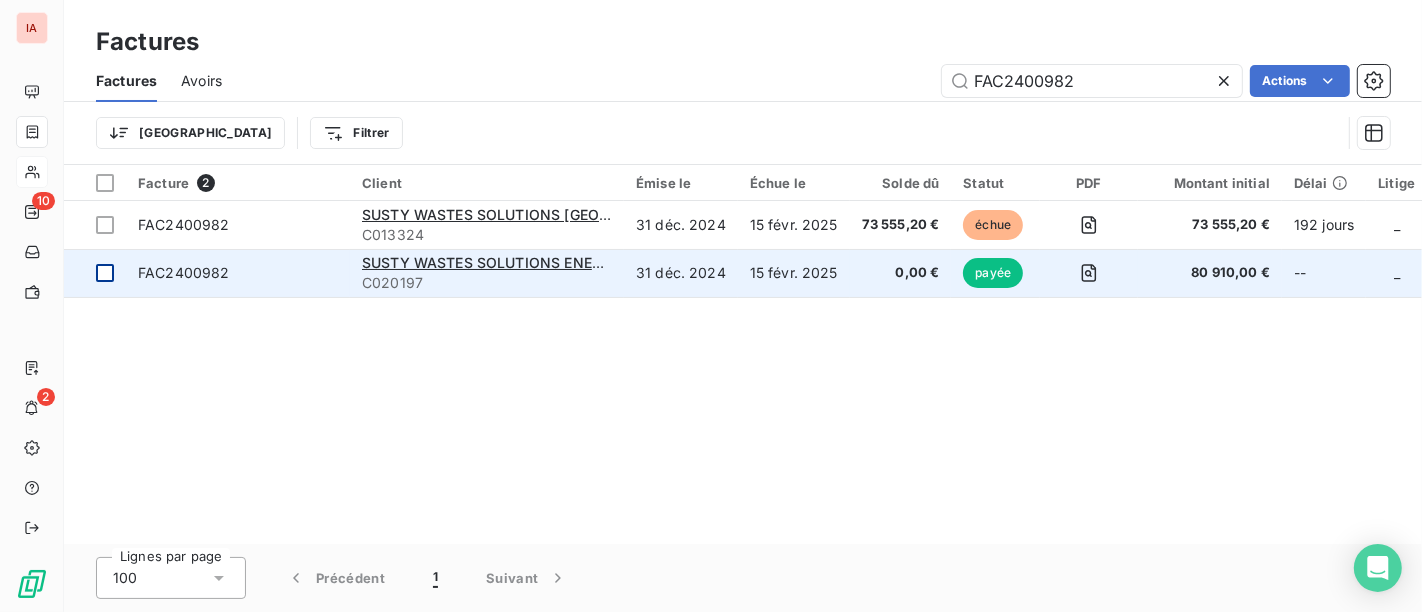 type on "FAC2400982" 